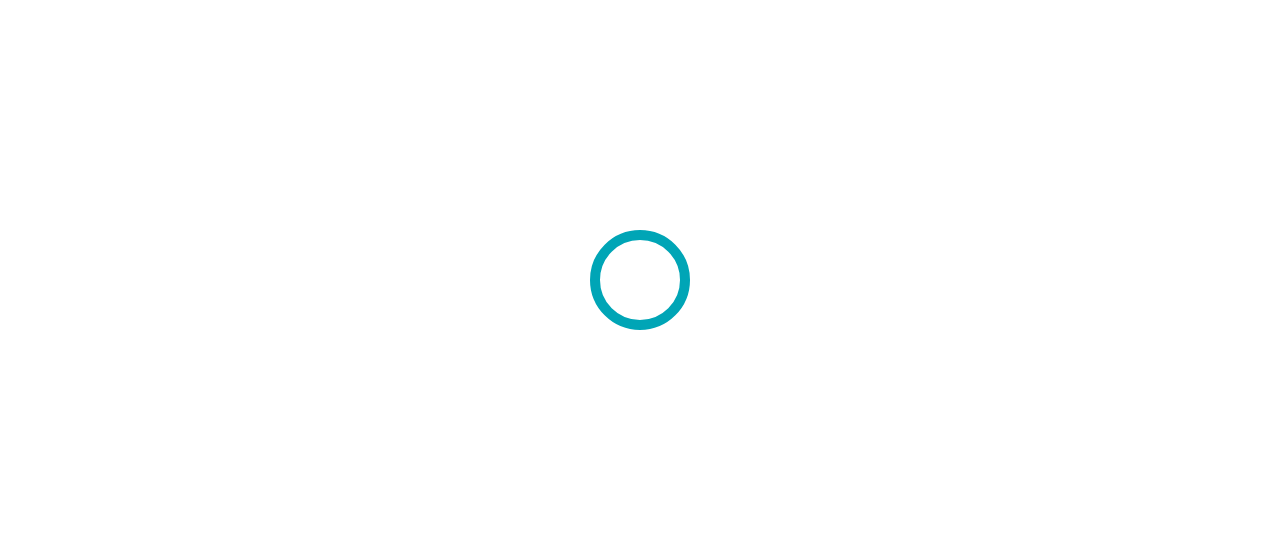 scroll, scrollTop: 0, scrollLeft: 0, axis: both 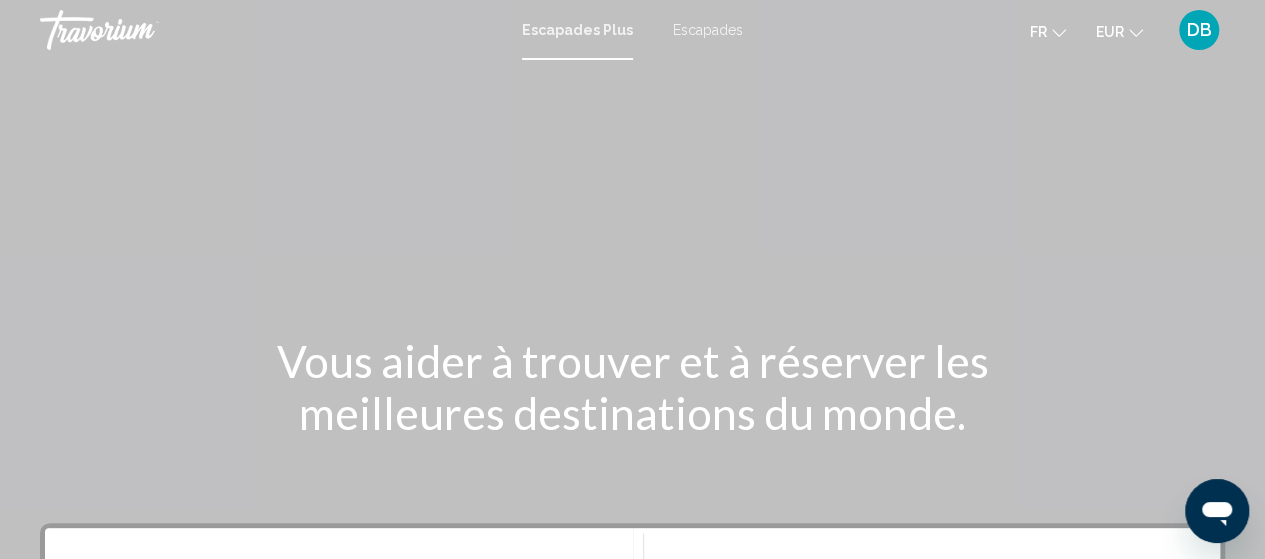 click on "Escapades" at bounding box center (708, 30) 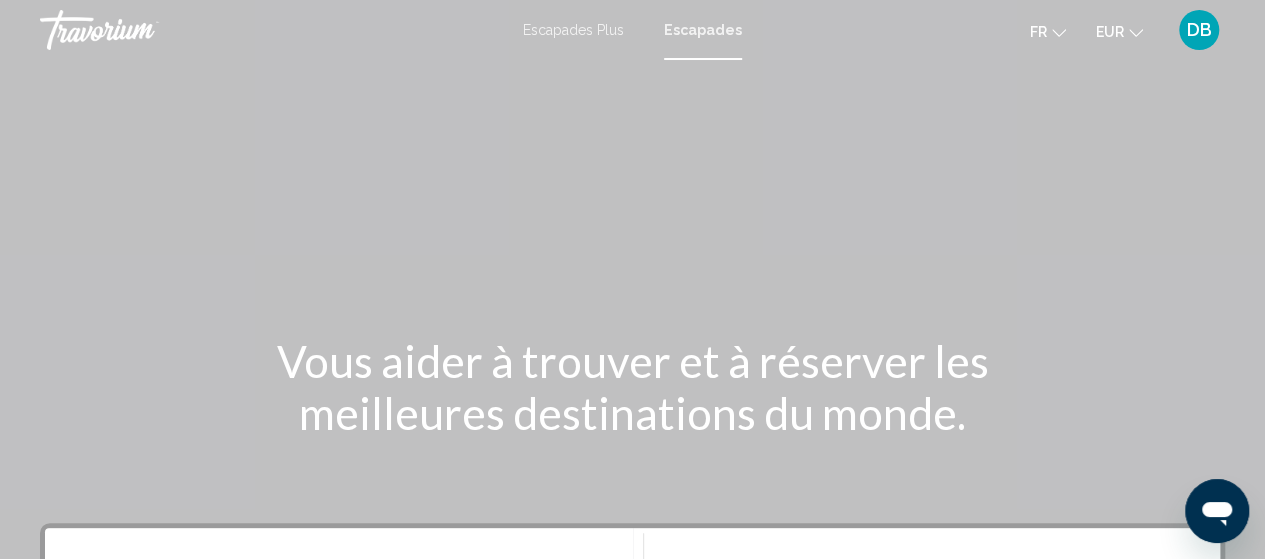 click on "Destination All Destinations Start Month All Start Months Occupancy Any Occupancy Chercher" at bounding box center (632, 700) 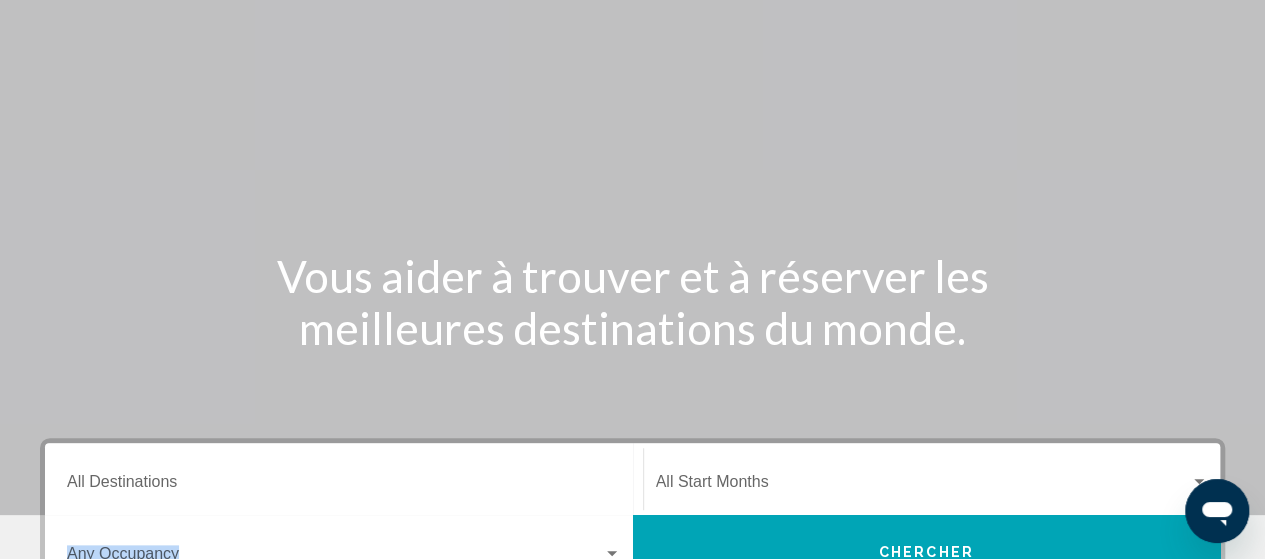 click on "Destination All Destinations Start Month All Start Months Occupancy Any Occupancy Chercher" at bounding box center (632, 615) 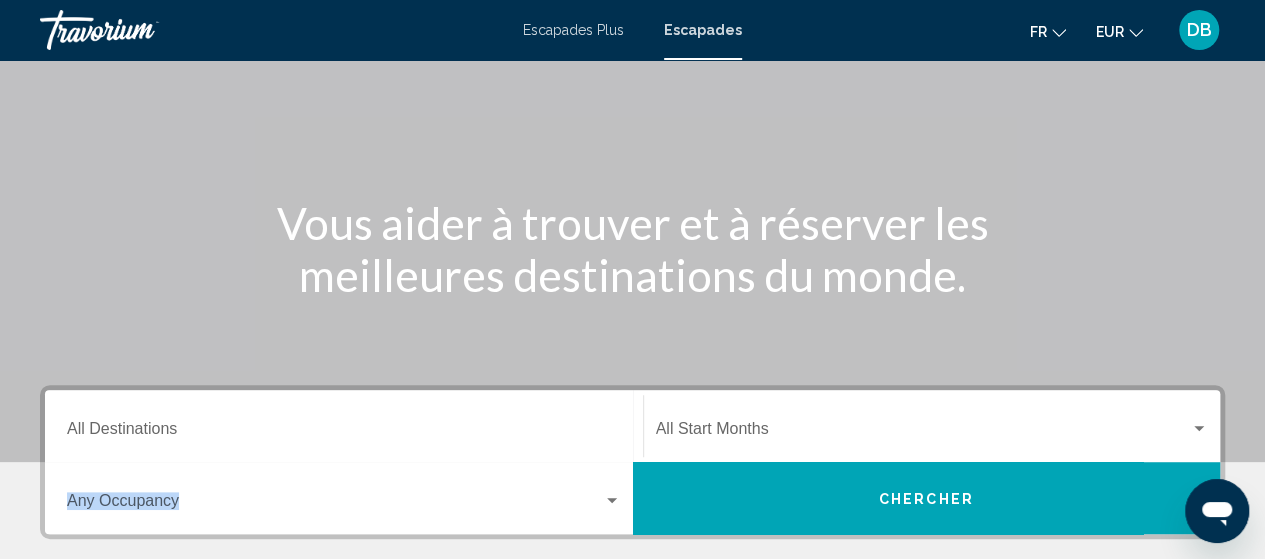 click on "Destination All Destinations Start Month All Start Months Occupancy Any Occupancy Chercher" at bounding box center [632, 562] 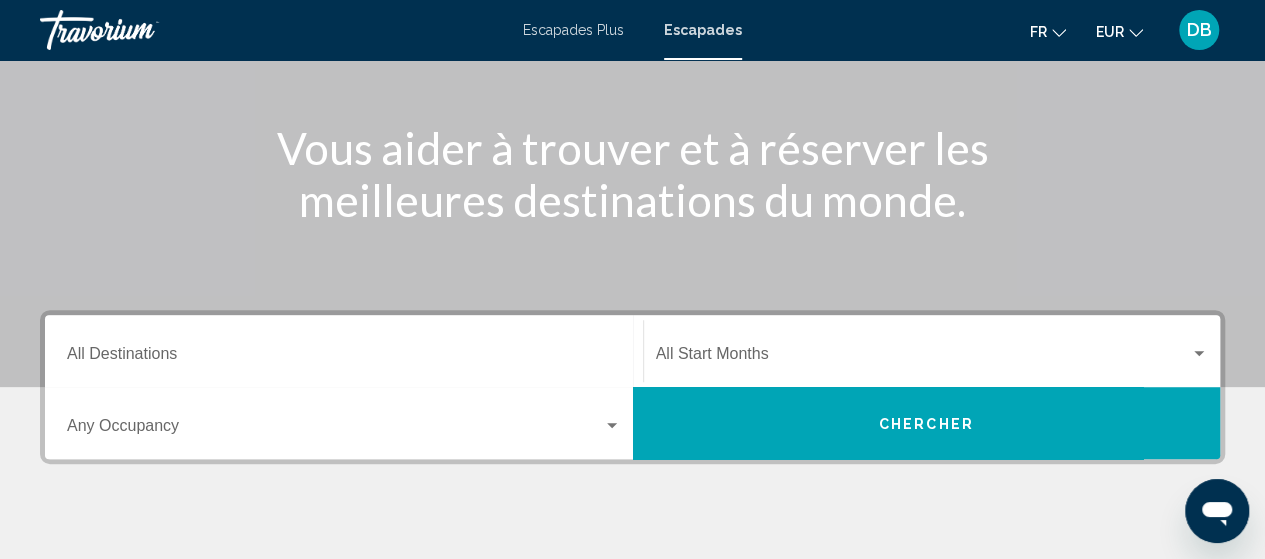 click on "Destination All Destinations Start Month All Start Months Occupancy Any Occupancy Chercher" at bounding box center [632, 487] 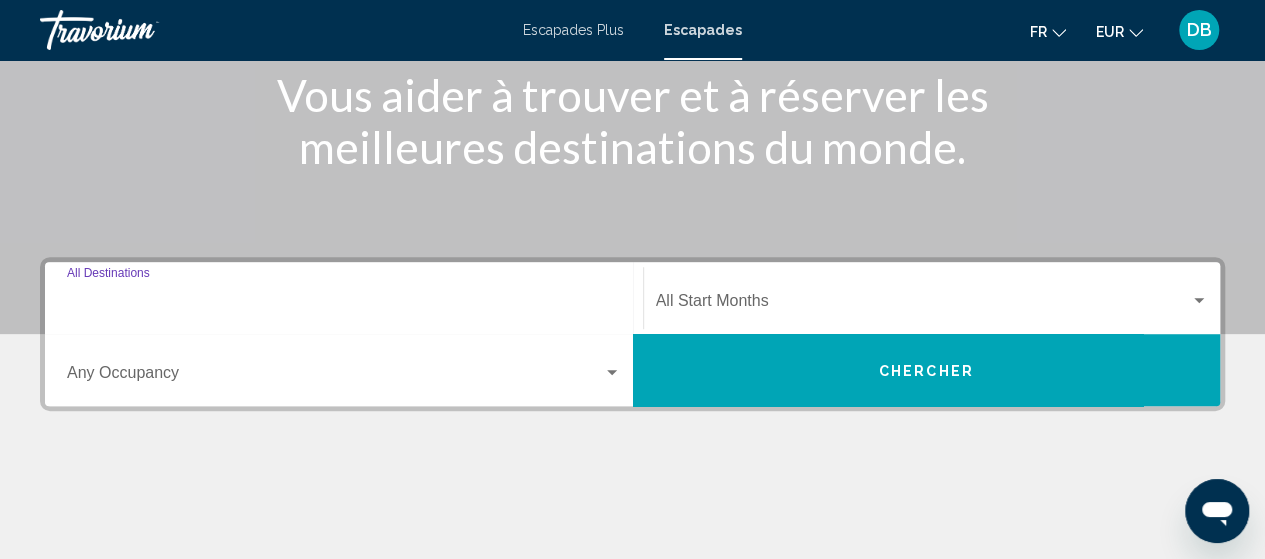 click on "Destination All Destinations" at bounding box center (344, 305) 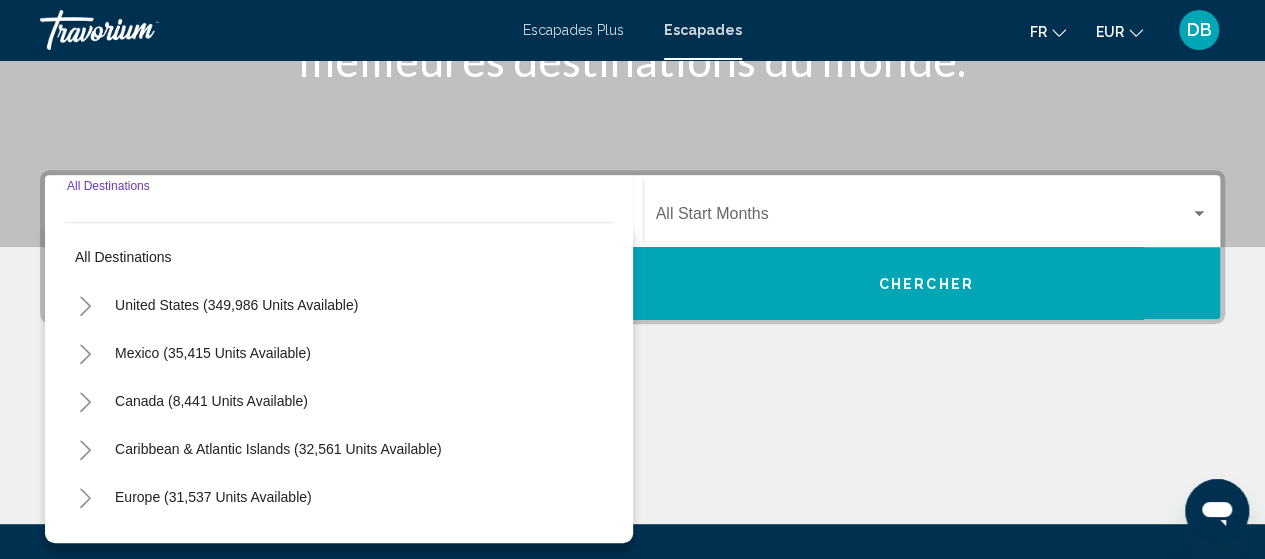 scroll, scrollTop: 458, scrollLeft: 0, axis: vertical 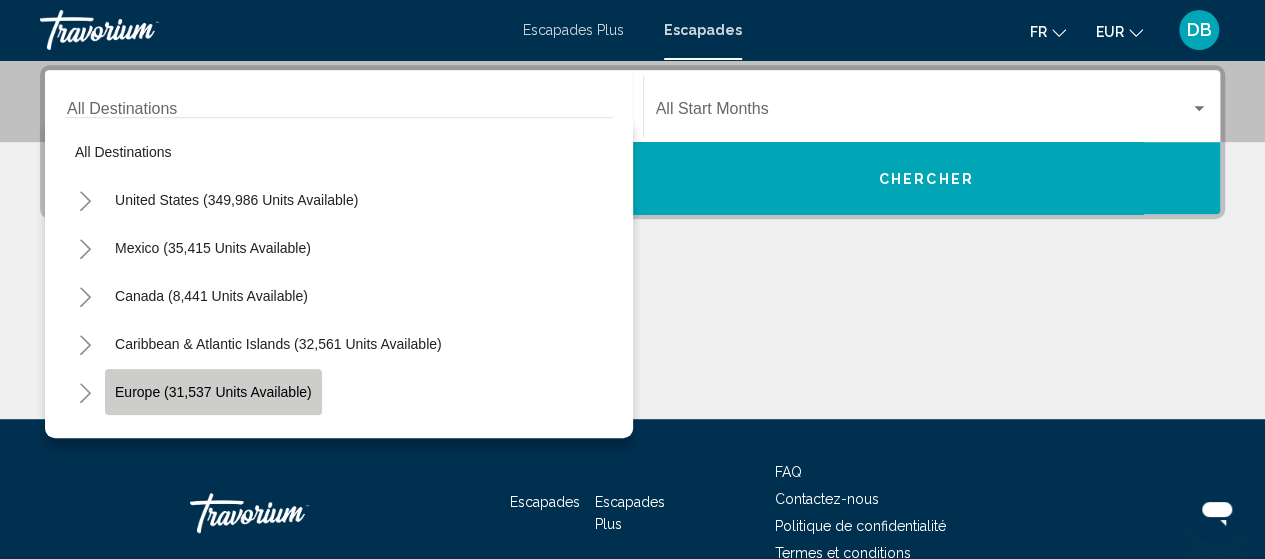 click on "Europe (31,537 units available)" 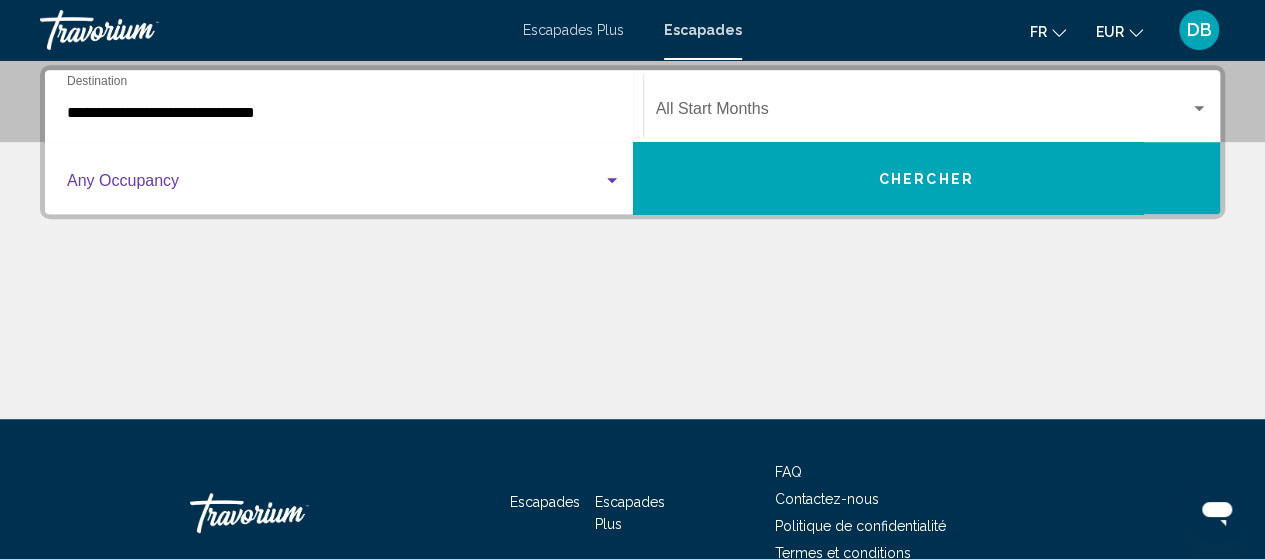 click at bounding box center (335, 185) 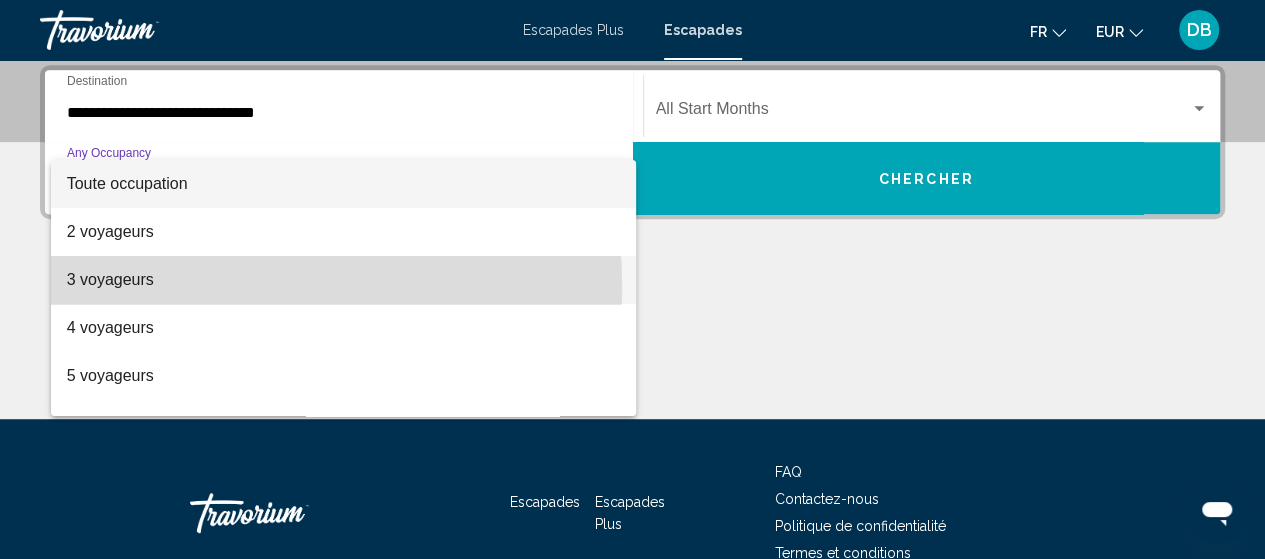 click on "3 voyageurs" at bounding box center [110, 279] 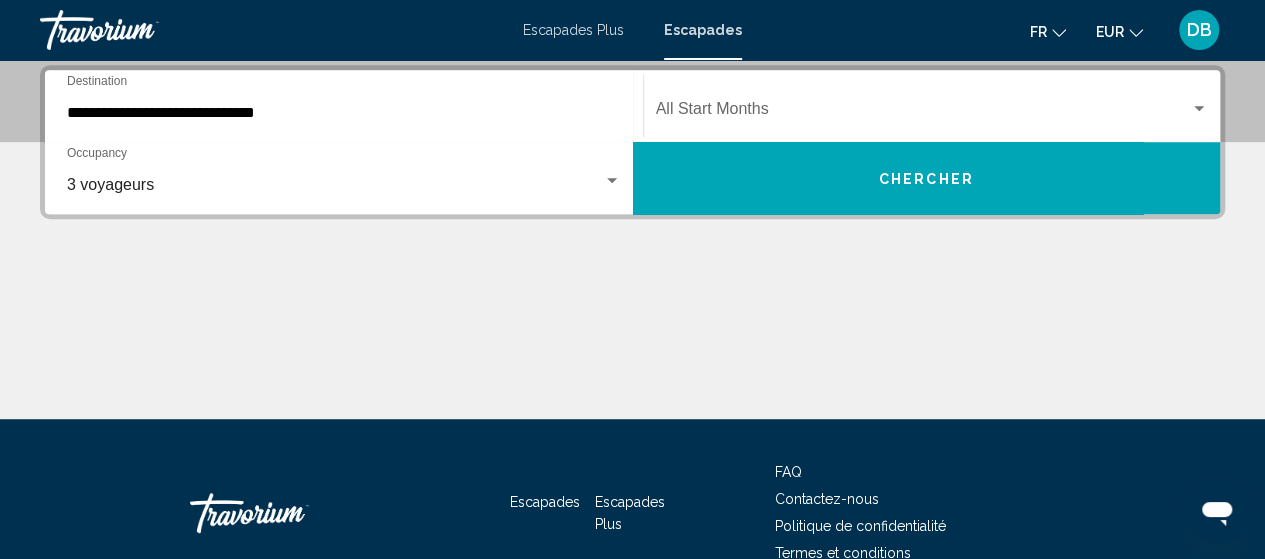 click on "Start Month All Start Months" 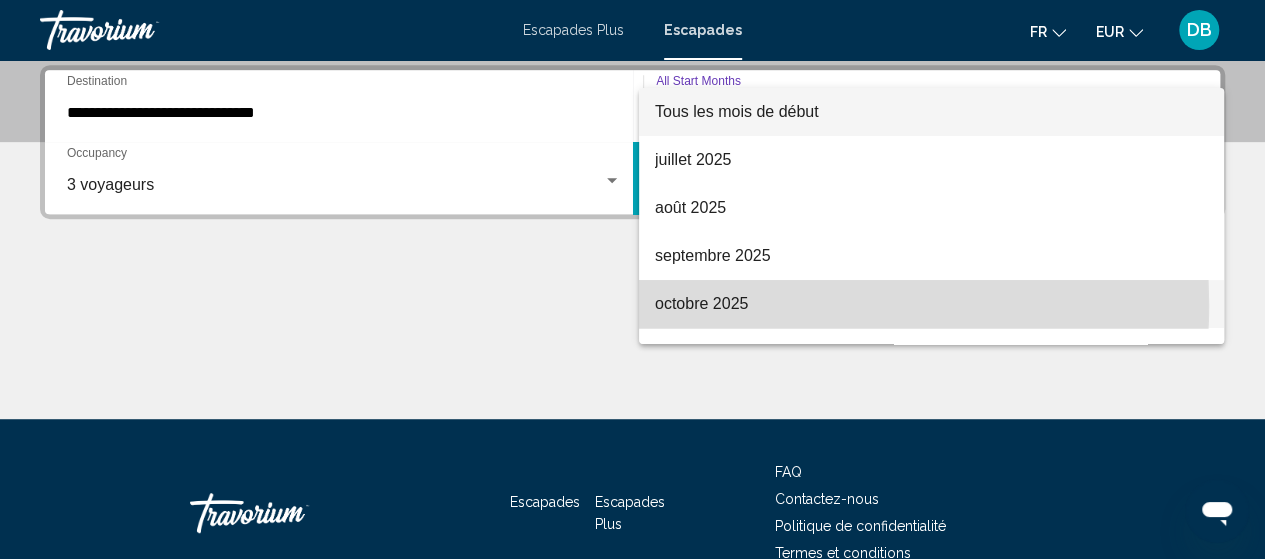 click on "octobre 2025" at bounding box center [701, 303] 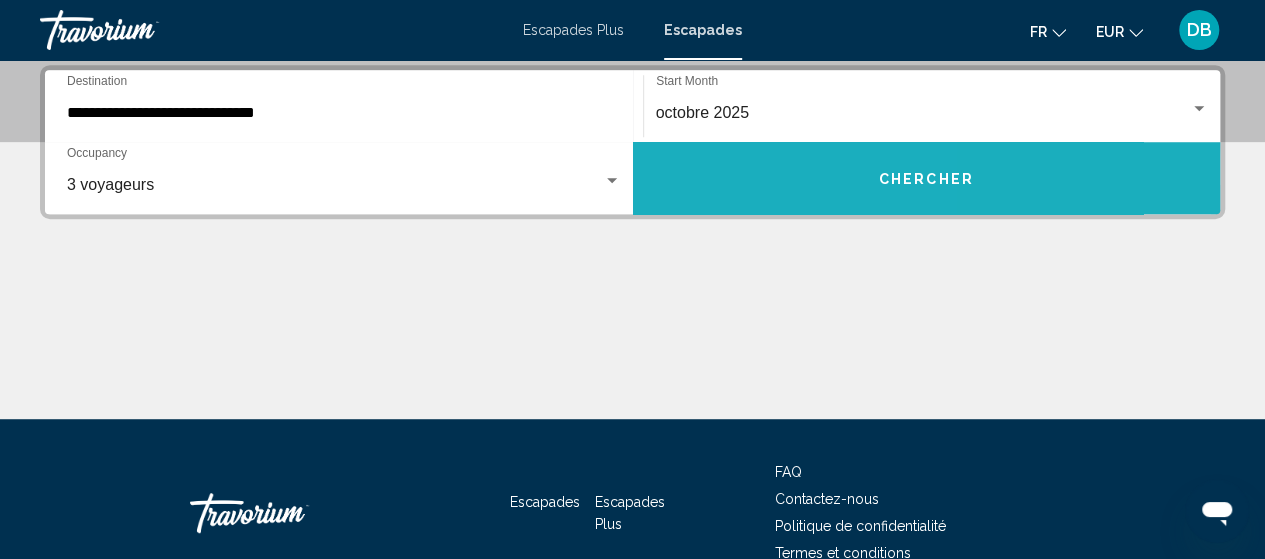 click on "Chercher" at bounding box center [927, 178] 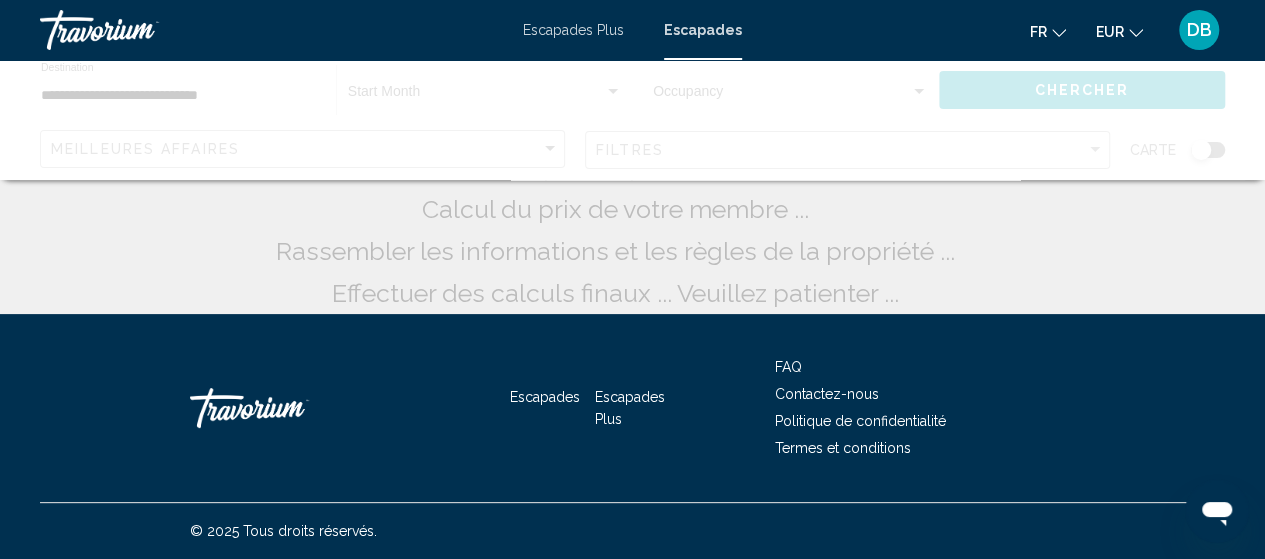 scroll, scrollTop: 0, scrollLeft: 0, axis: both 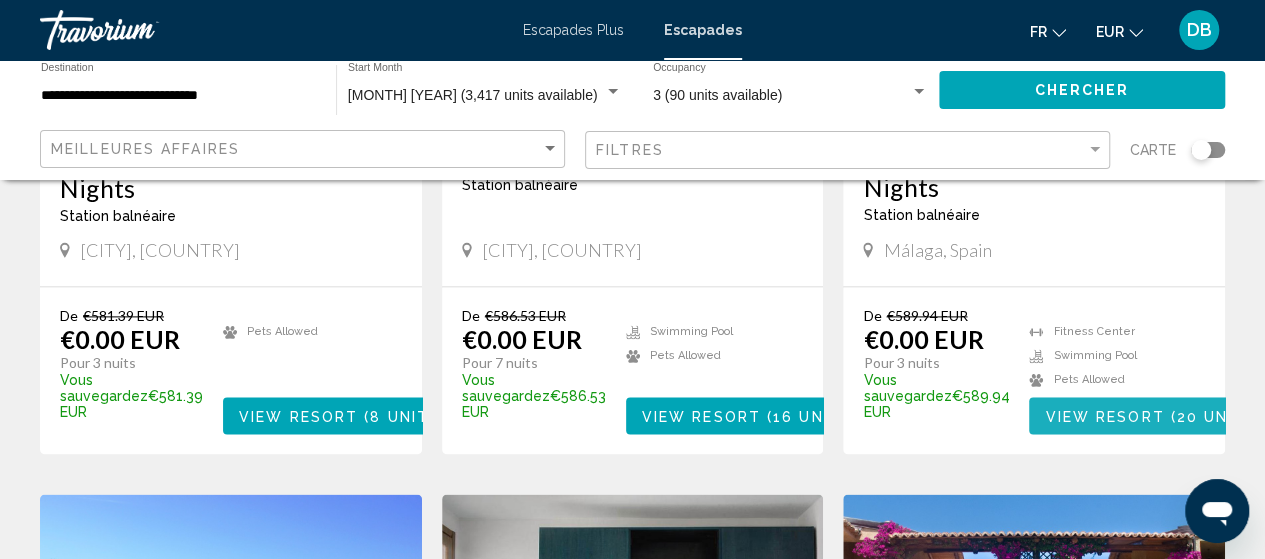 click on "View Resort" at bounding box center [1104, 416] 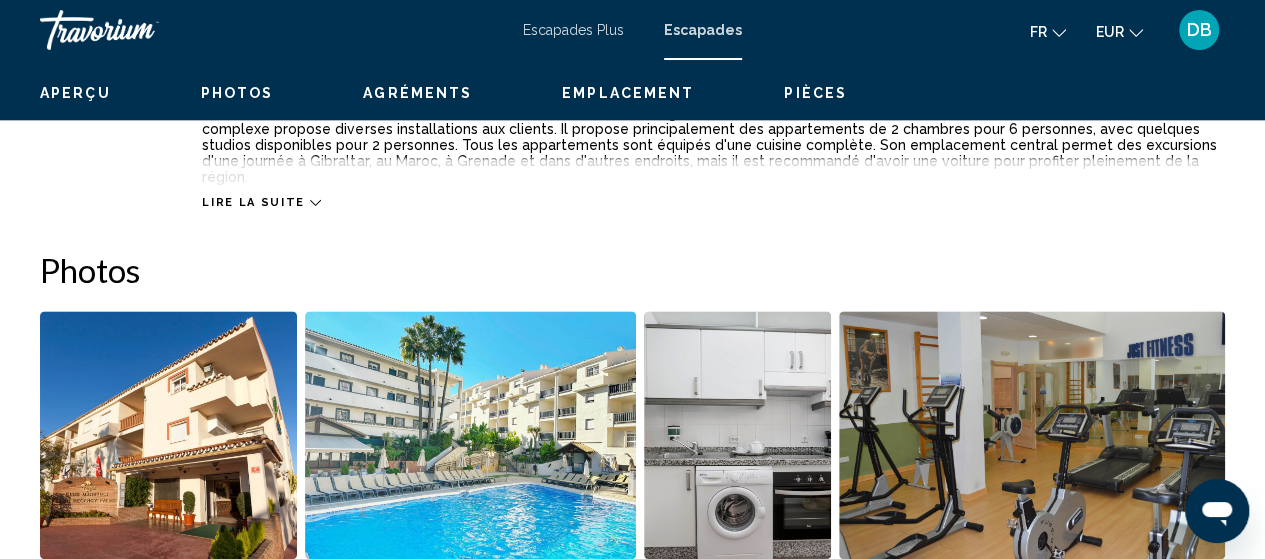 scroll, scrollTop: 255, scrollLeft: 0, axis: vertical 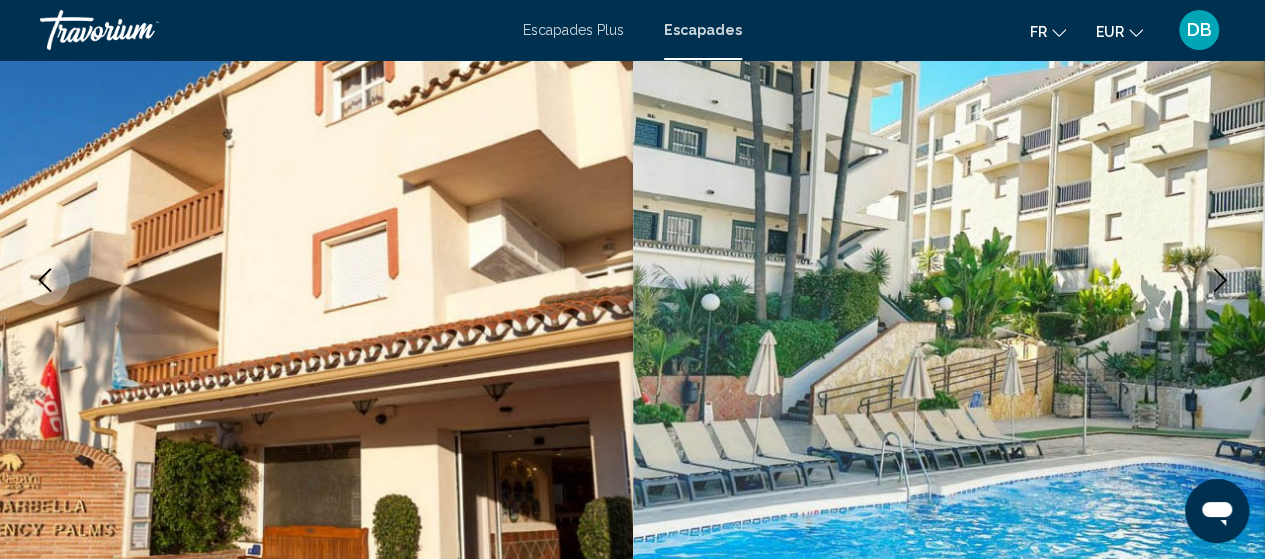 type 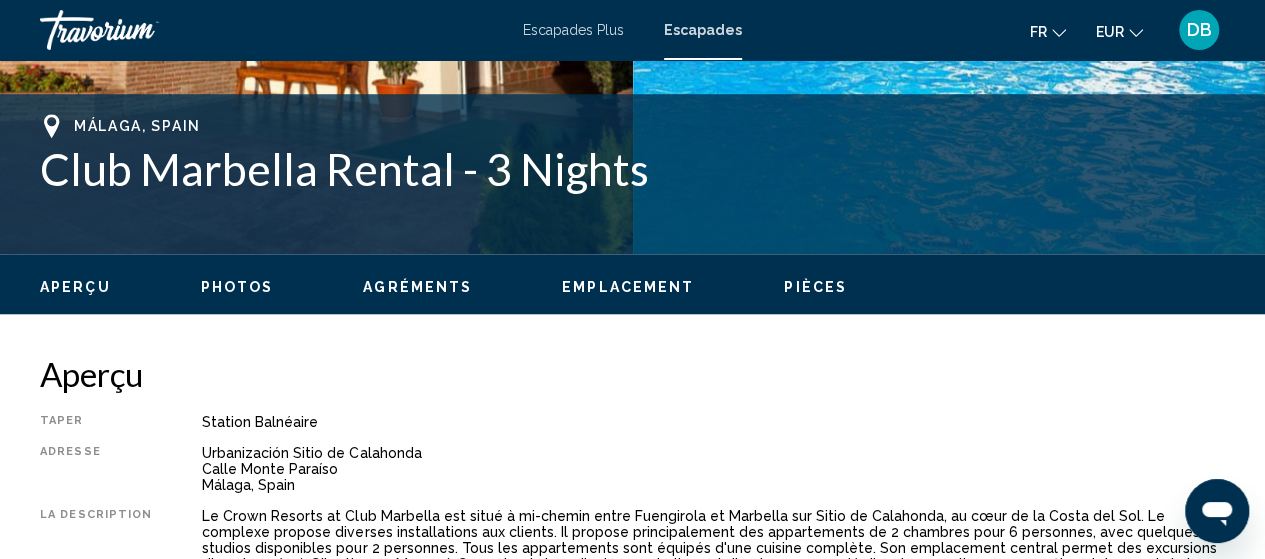 scroll, scrollTop: 895, scrollLeft: 0, axis: vertical 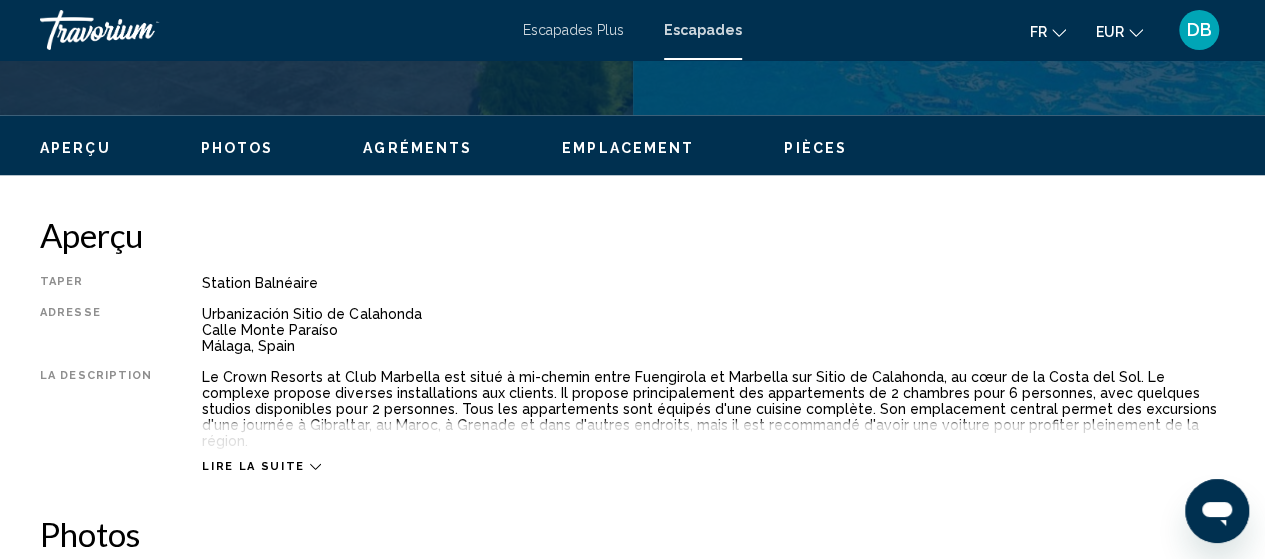 click on "Lire la suite" at bounding box center (253, 466) 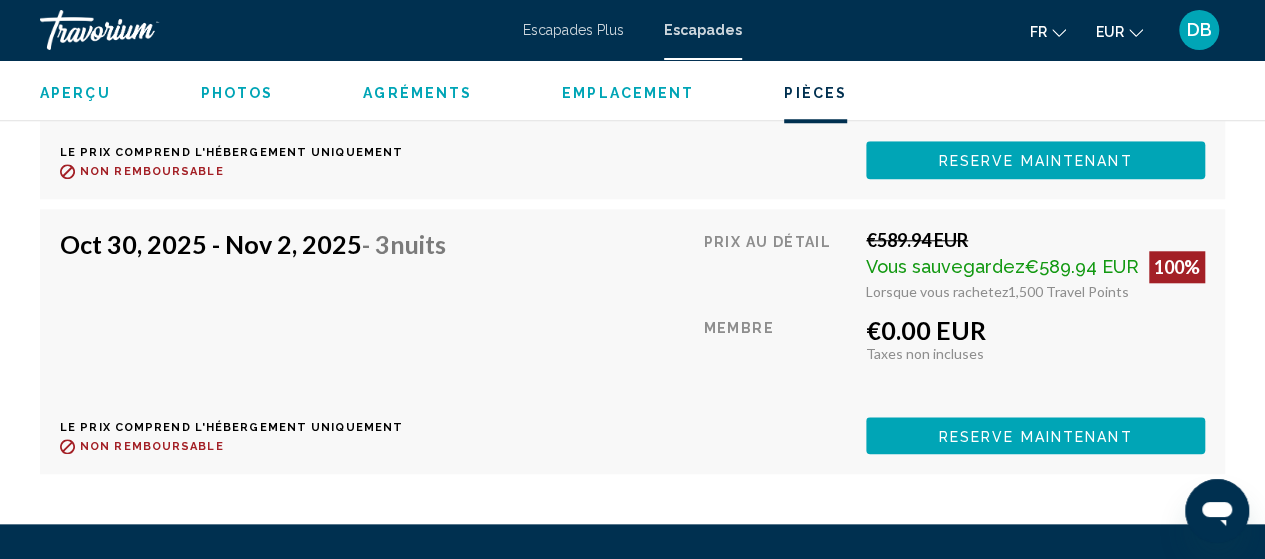 scroll, scrollTop: 4655, scrollLeft: 0, axis: vertical 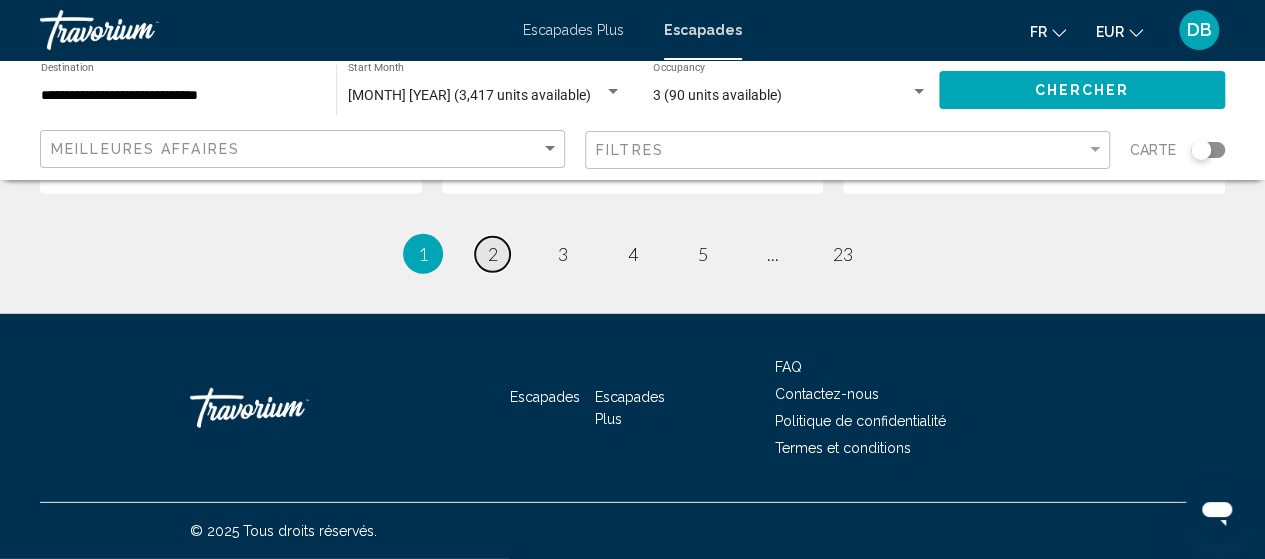 click on "2" at bounding box center (493, 254) 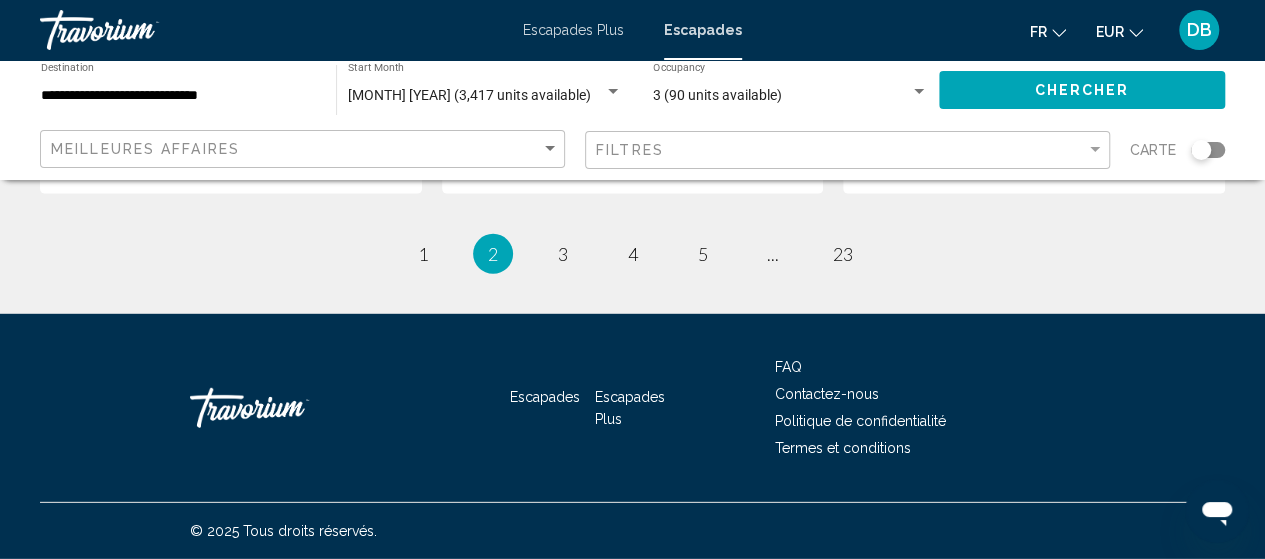 scroll, scrollTop: 2760, scrollLeft: 0, axis: vertical 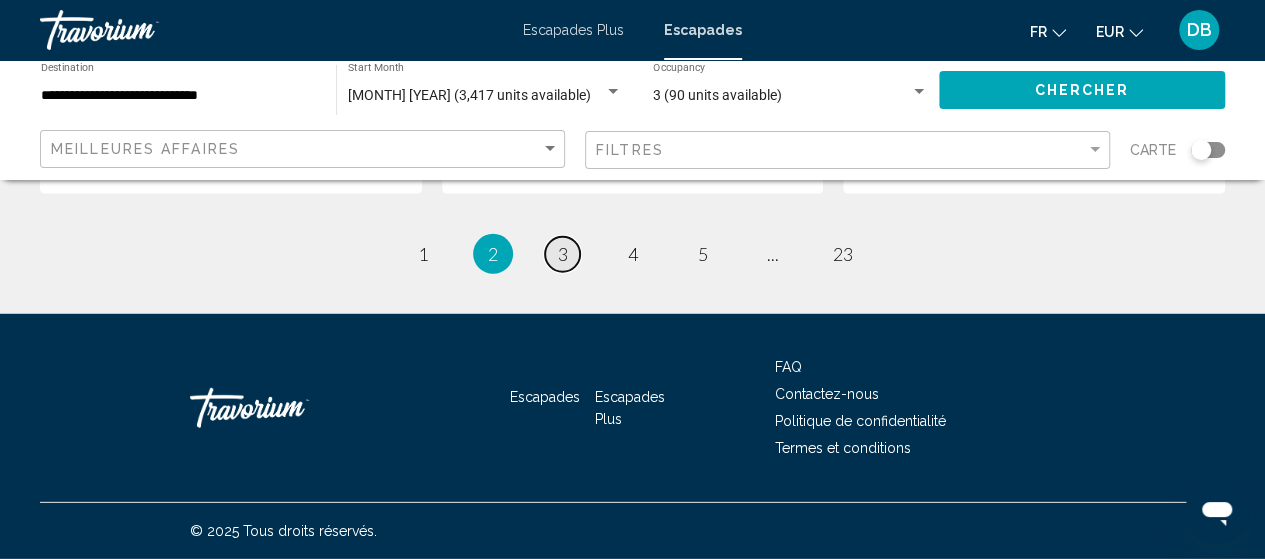 click on "3" at bounding box center [563, 254] 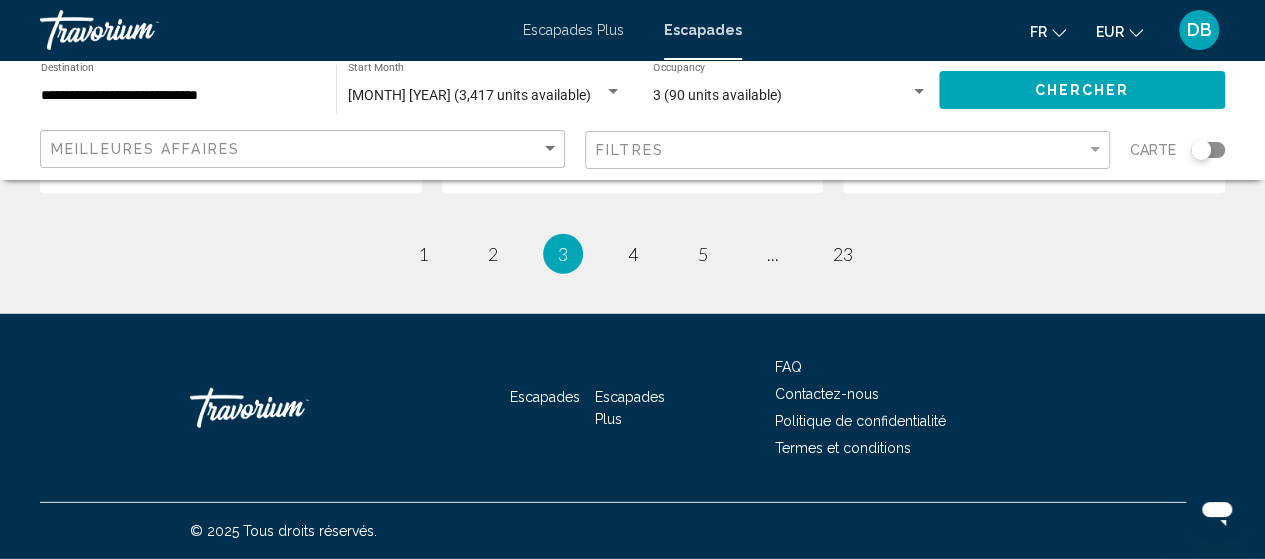 scroll, scrollTop: 2960, scrollLeft: 0, axis: vertical 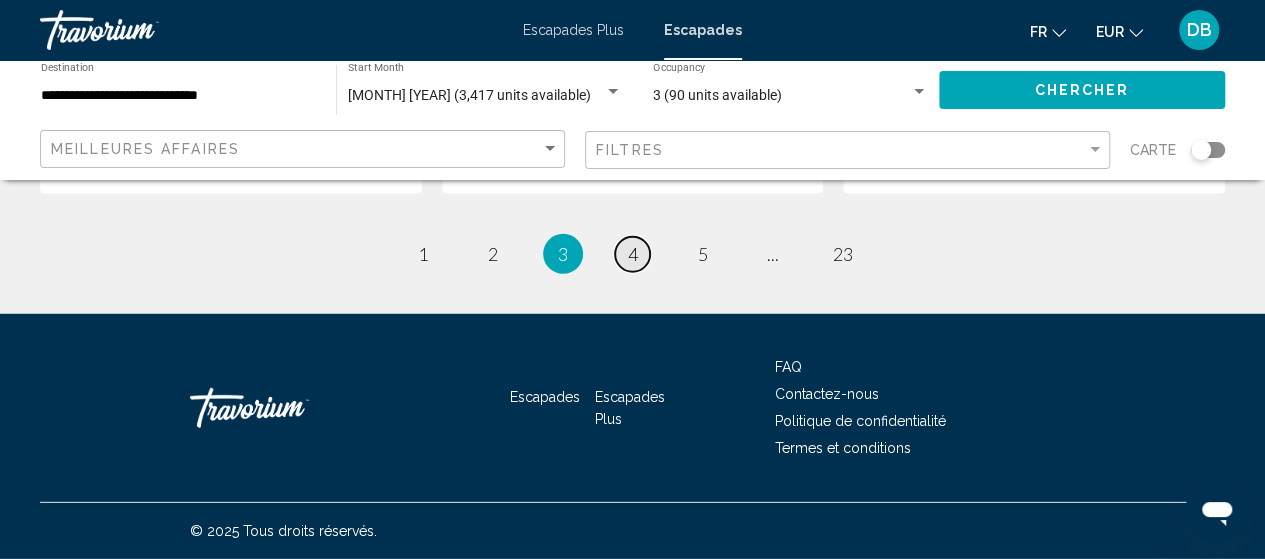 click on "4" at bounding box center (633, 254) 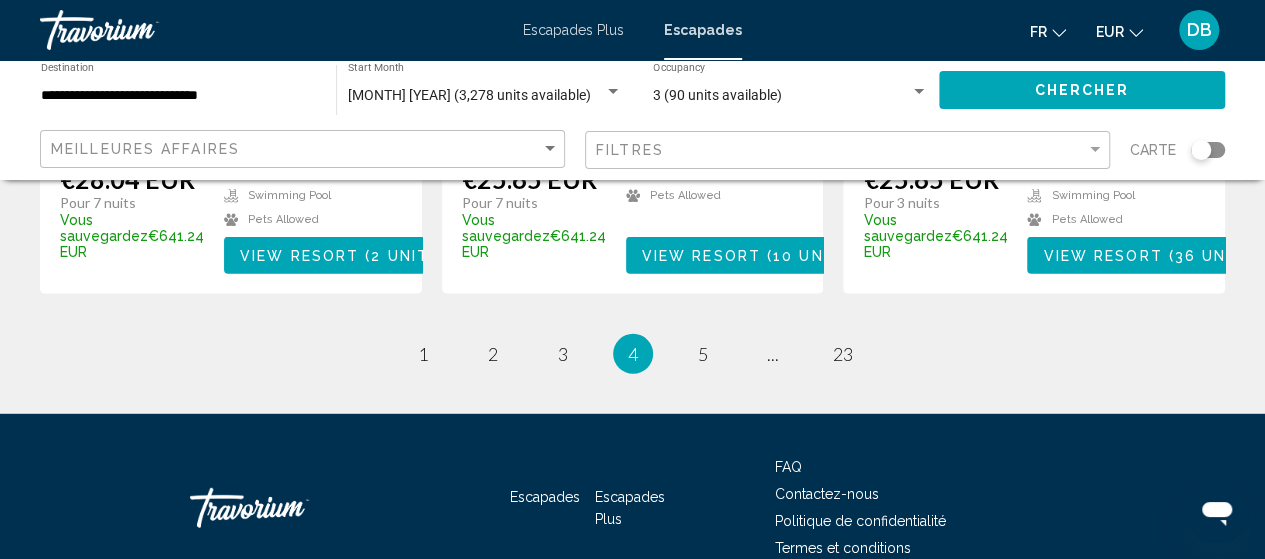 scroll, scrollTop: 2840, scrollLeft: 0, axis: vertical 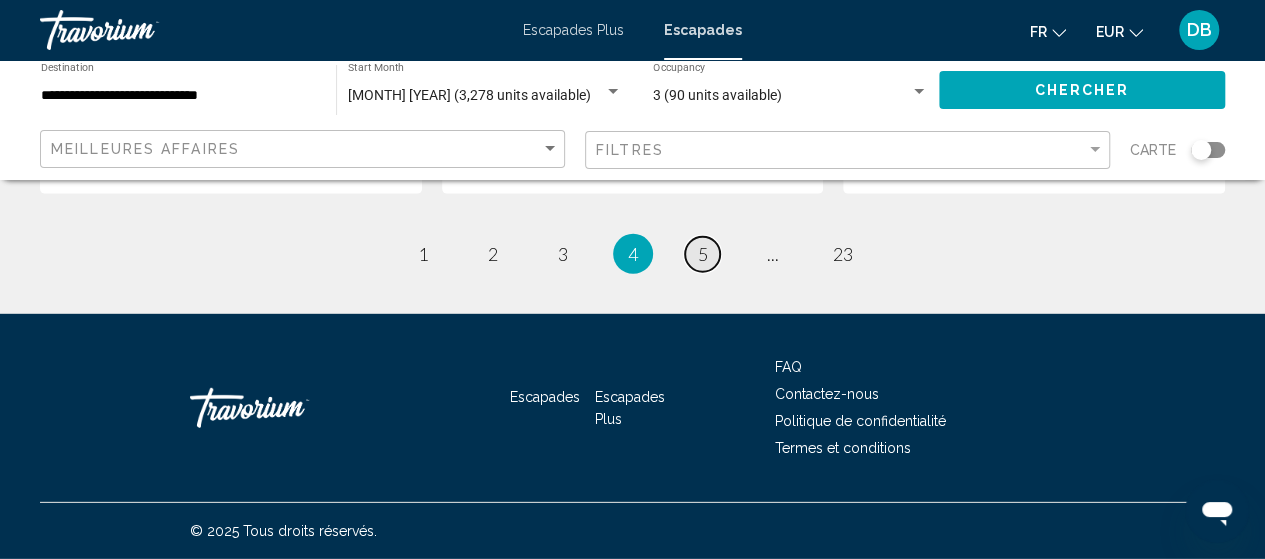 click on "5" at bounding box center [703, 254] 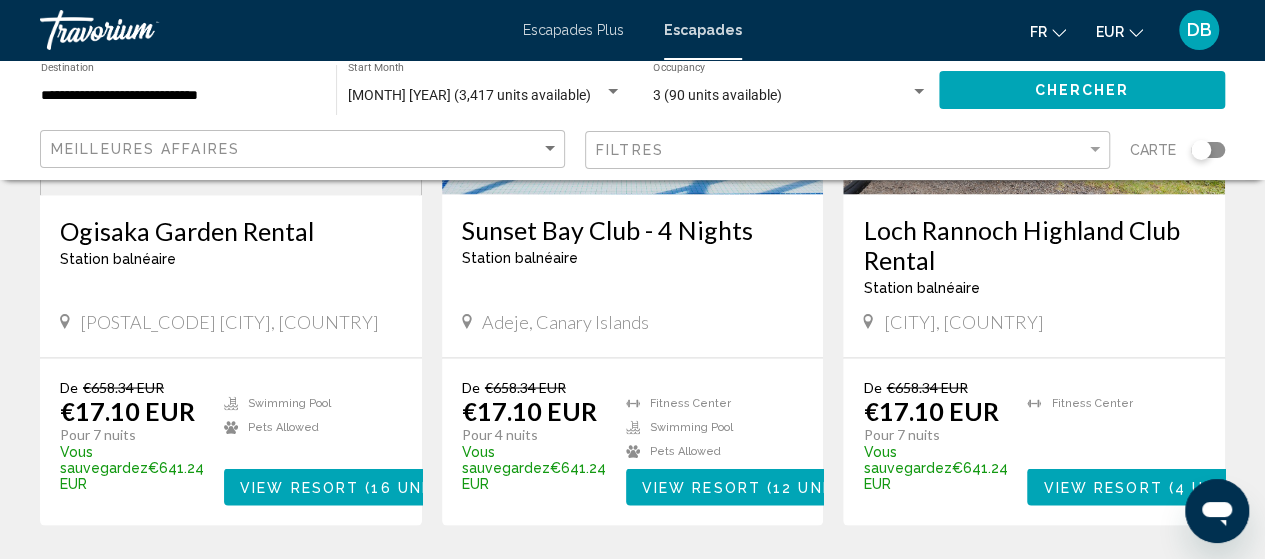 scroll, scrollTop: 1720, scrollLeft: 0, axis: vertical 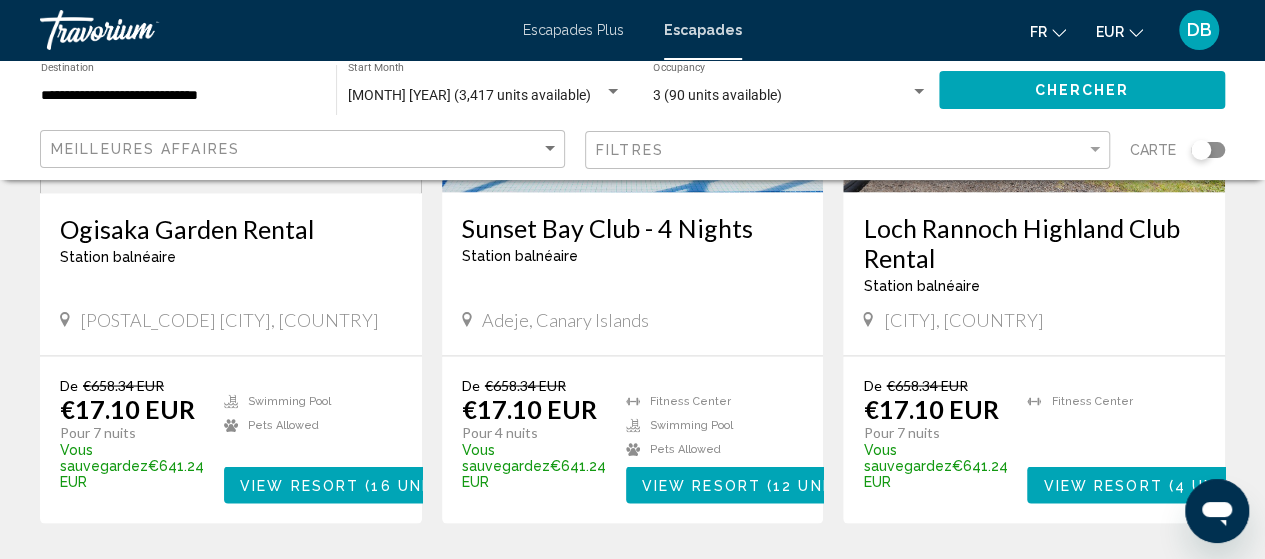 click on "Sunset Bay Club - 4 Nights" at bounding box center [633, 227] 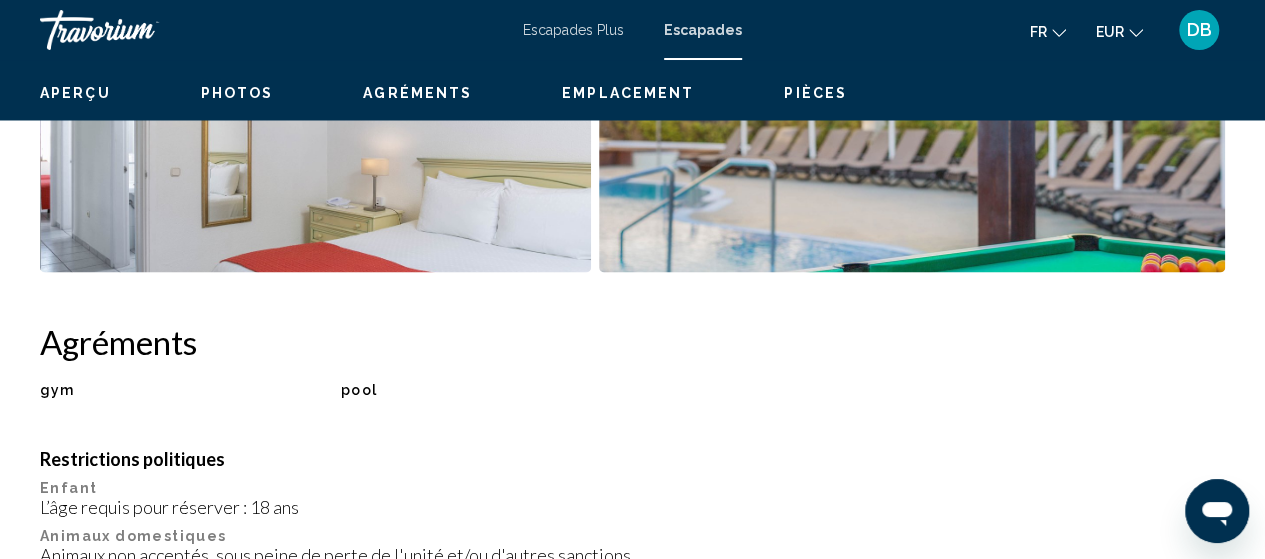 scroll, scrollTop: 255, scrollLeft: 0, axis: vertical 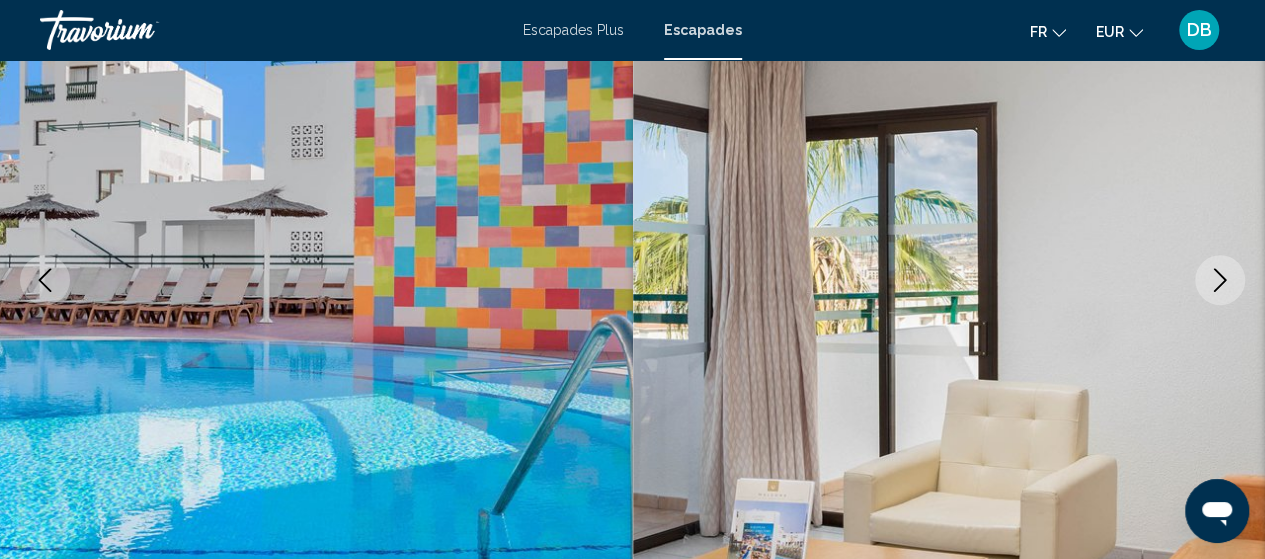 type 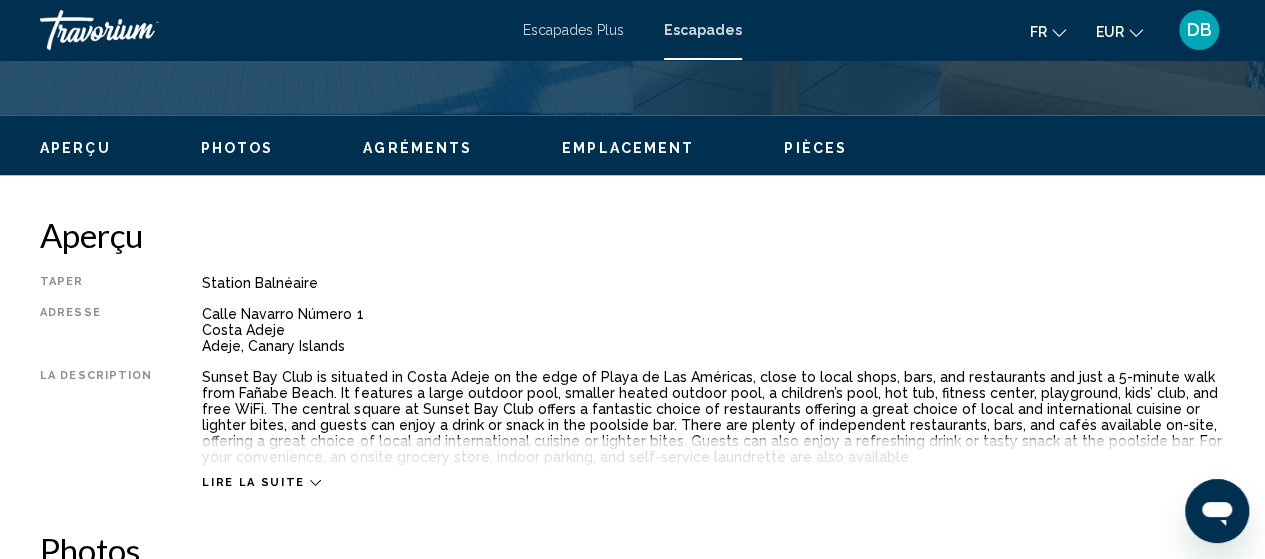 scroll, scrollTop: 935, scrollLeft: 0, axis: vertical 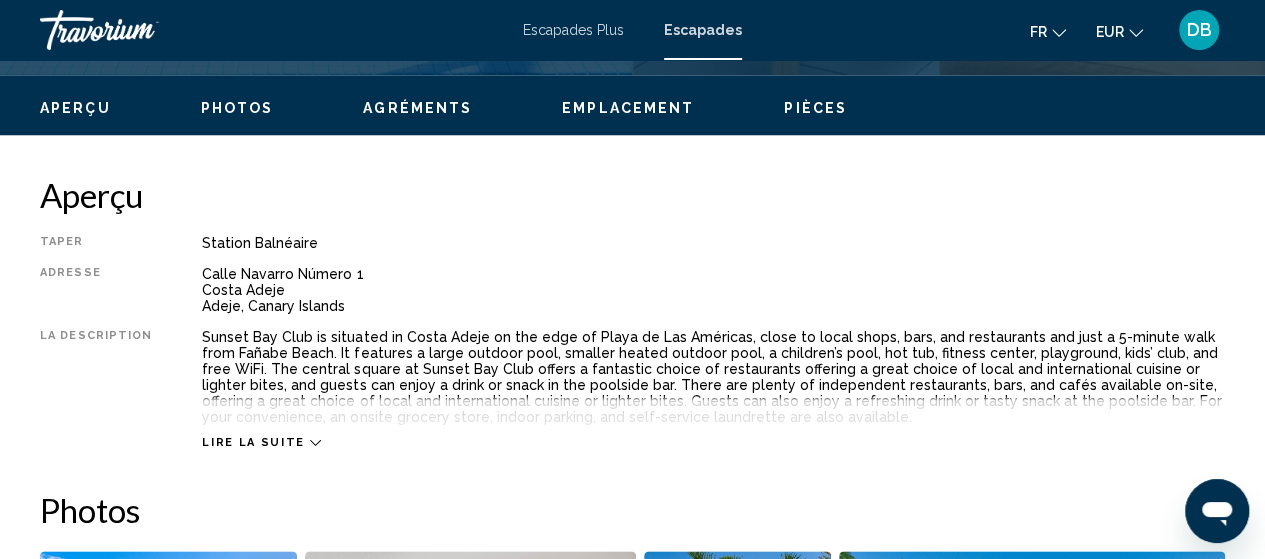 click on "Lire la suite" at bounding box center (713, 422) 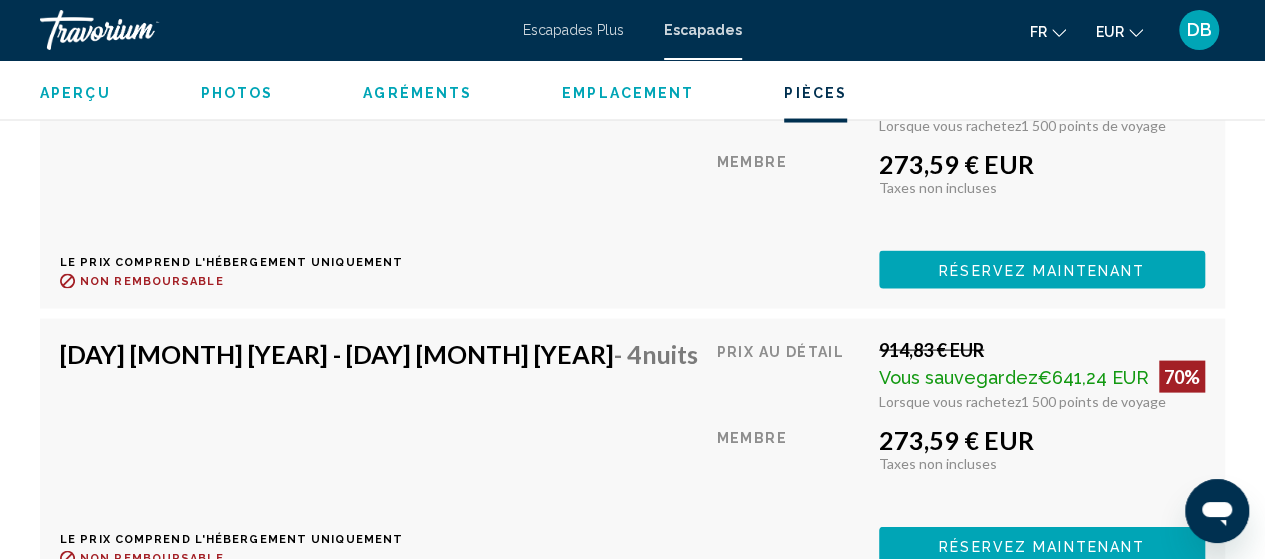 scroll, scrollTop: 5622, scrollLeft: 0, axis: vertical 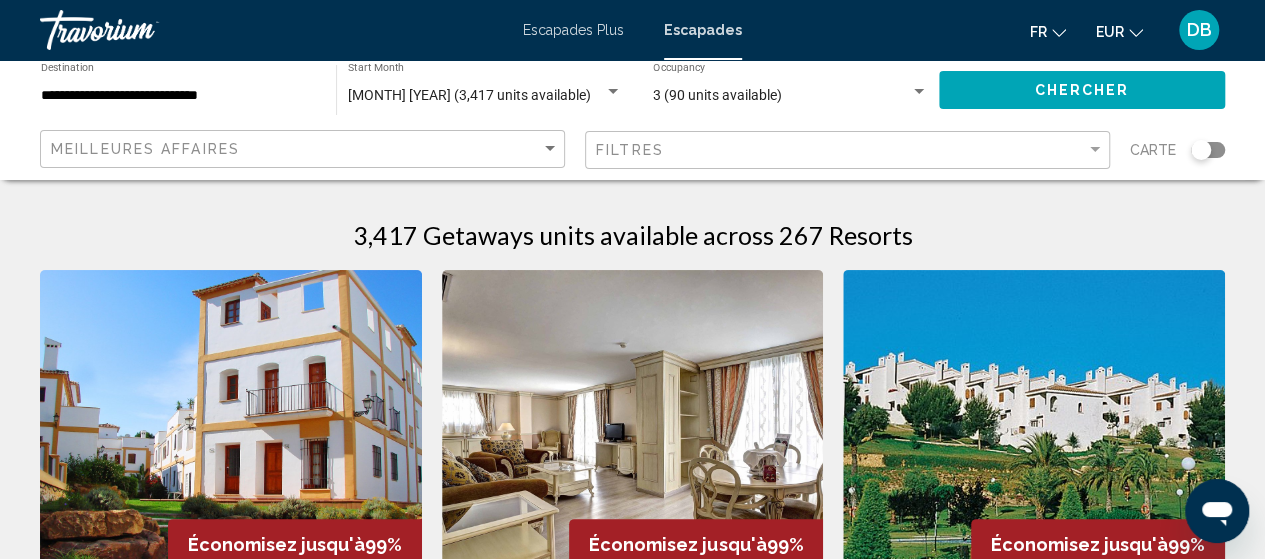 click 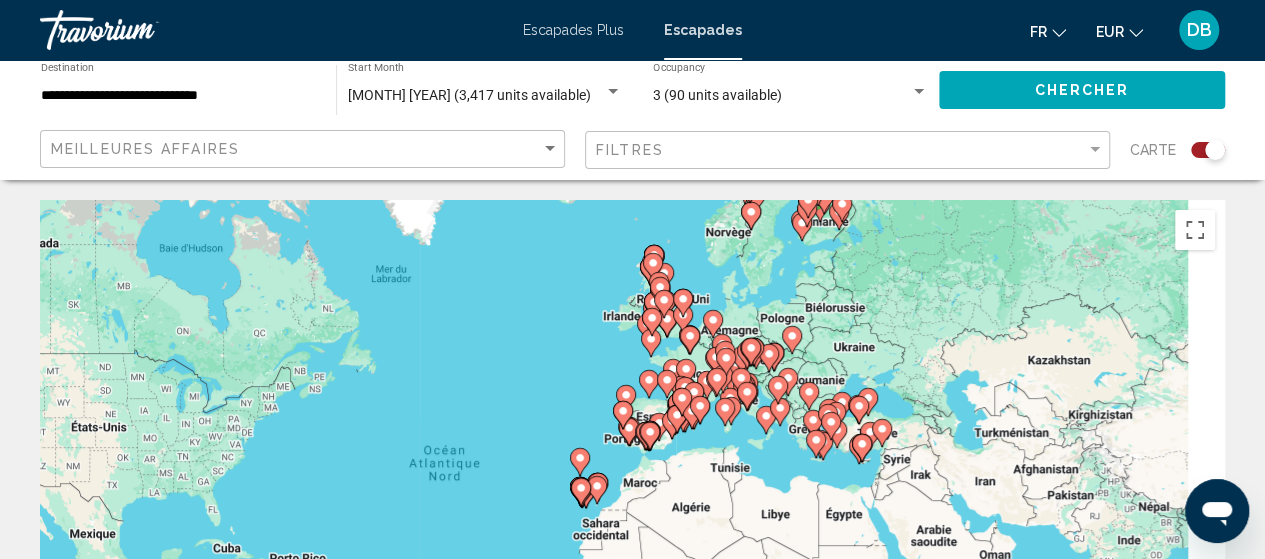 drag, startPoint x: 556, startPoint y: 388, endPoint x: 420, endPoint y: 383, distance: 136.09187 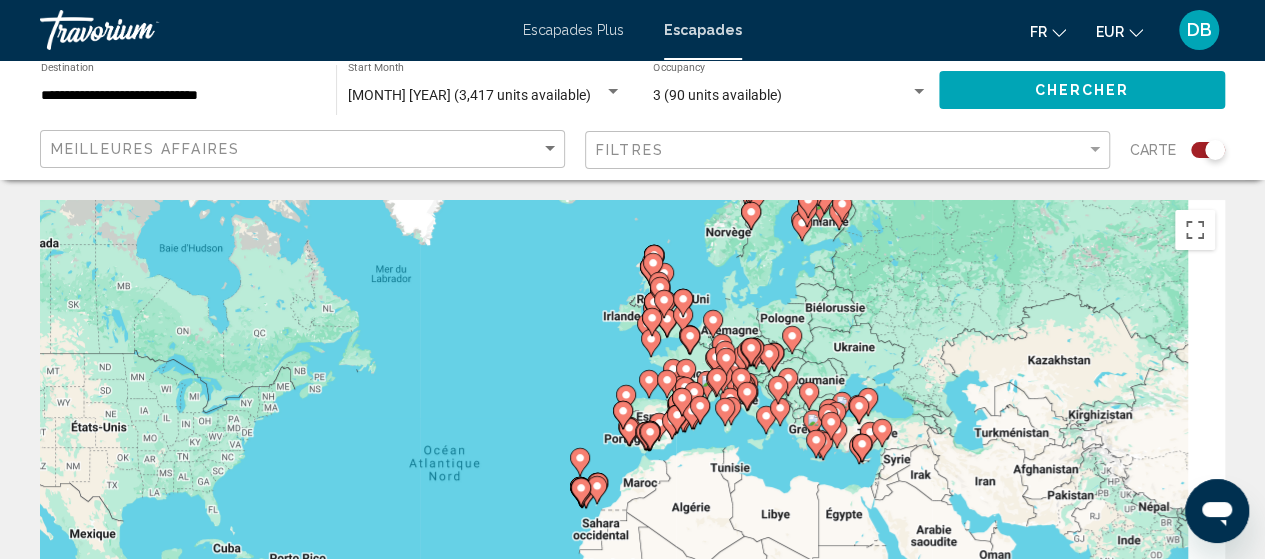 click on "Pour activer le glissement avec le clavier, appuyez sur Alt+Entrée. Une fois ce mode activé, utilisez les touches fléchées pour déplacer le repère. Pour valider le déplacement, appuyez sur Entrée. Pour annuler, appuyez sur Échap." at bounding box center (632, 500) 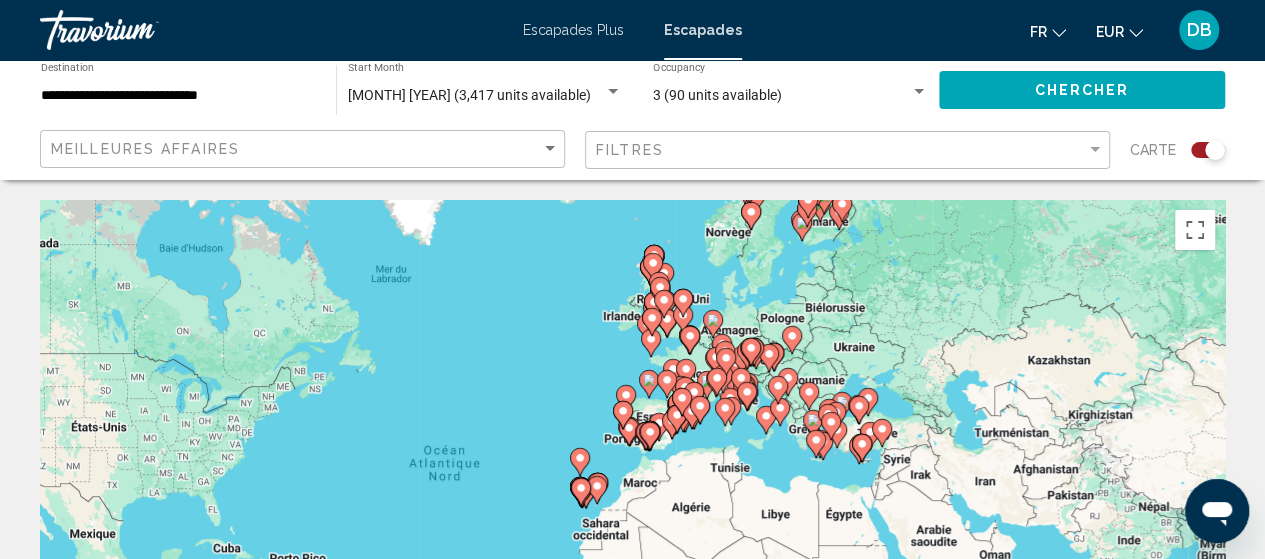 click 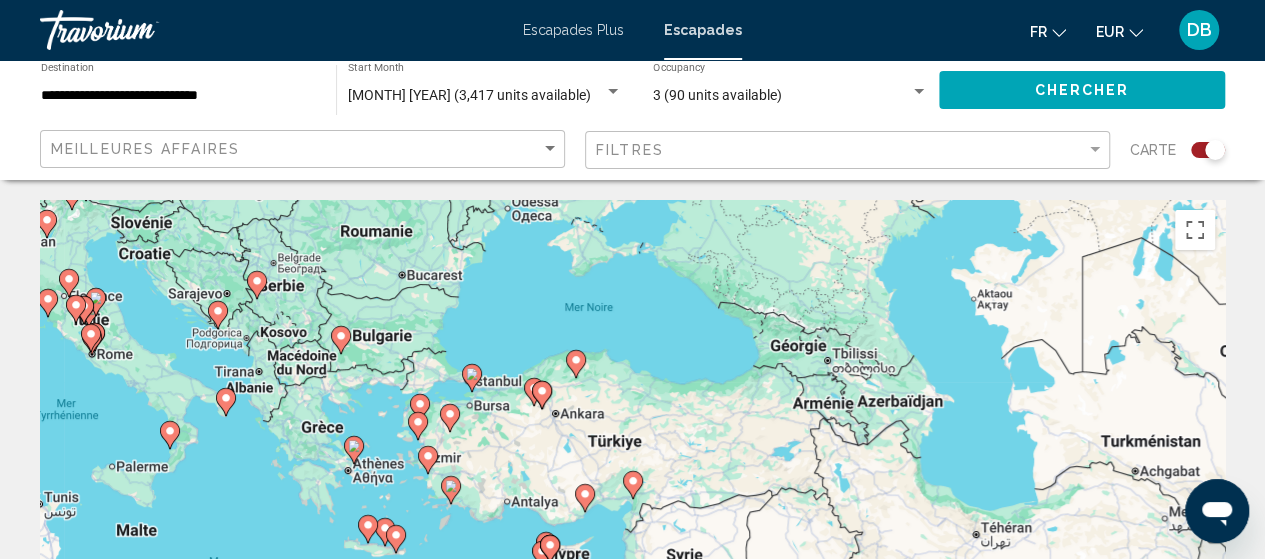 click on "Escapades Plus" at bounding box center (573, 30) 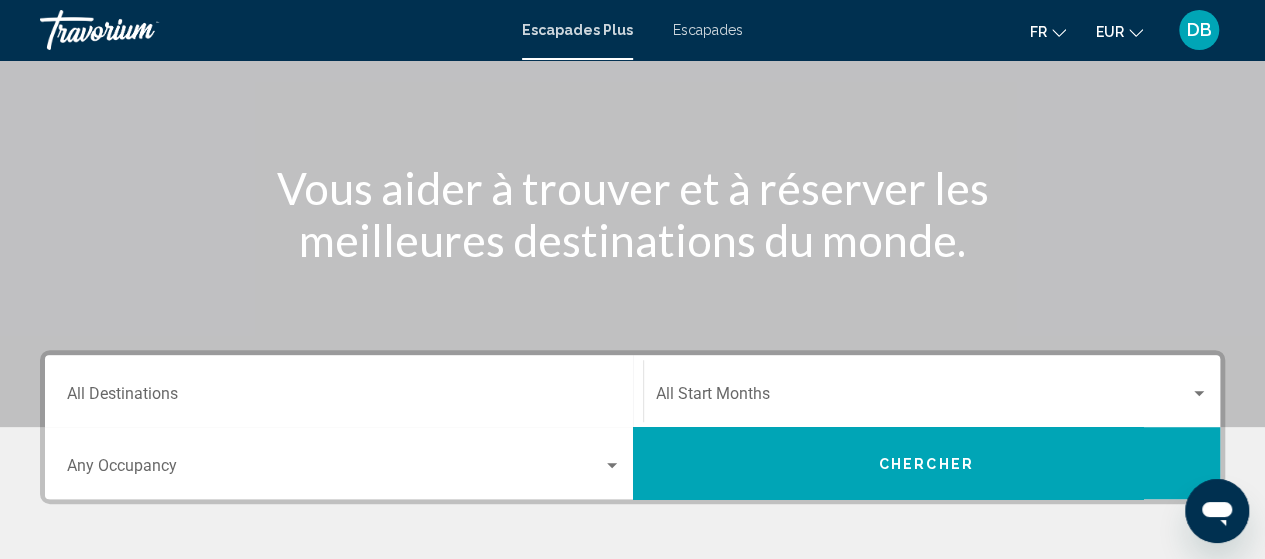 scroll, scrollTop: 306, scrollLeft: 0, axis: vertical 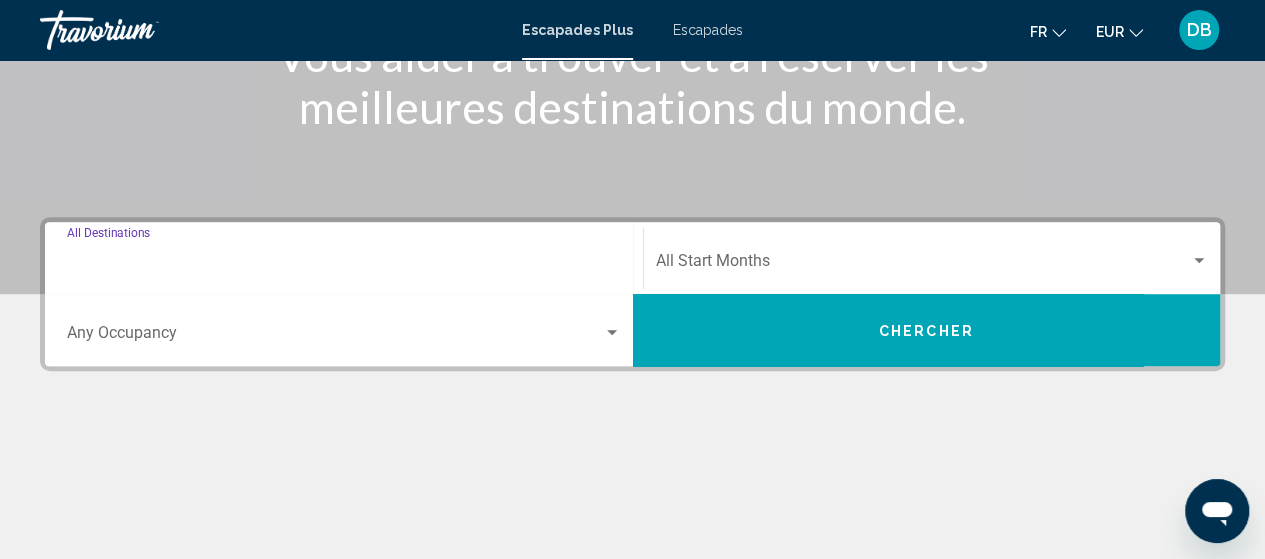 click on "Destination All Destinations" at bounding box center (344, 265) 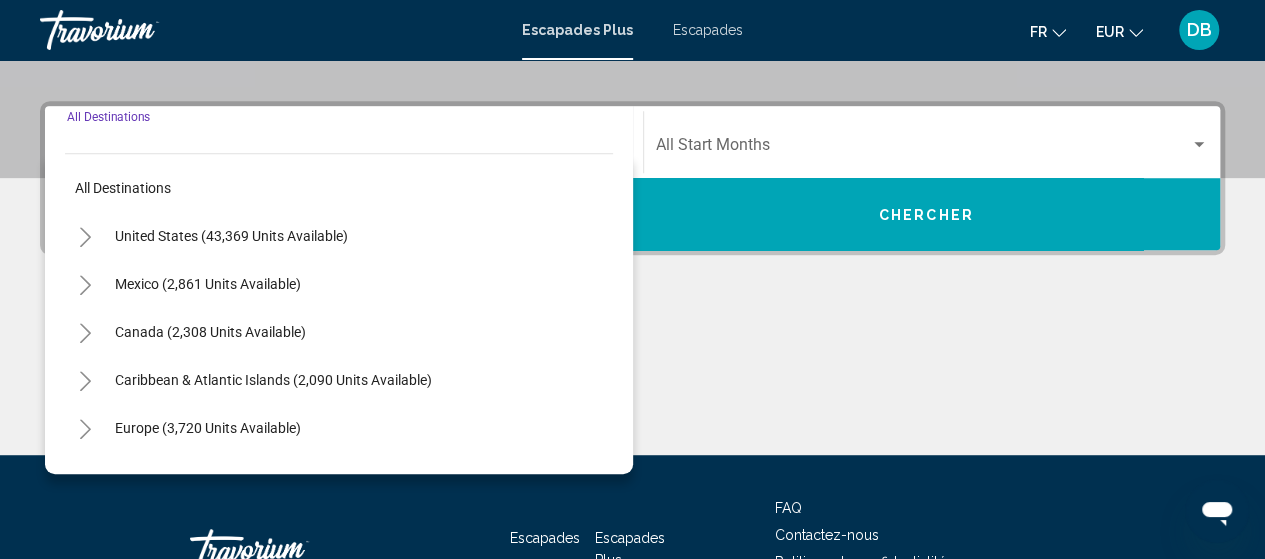 scroll, scrollTop: 458, scrollLeft: 0, axis: vertical 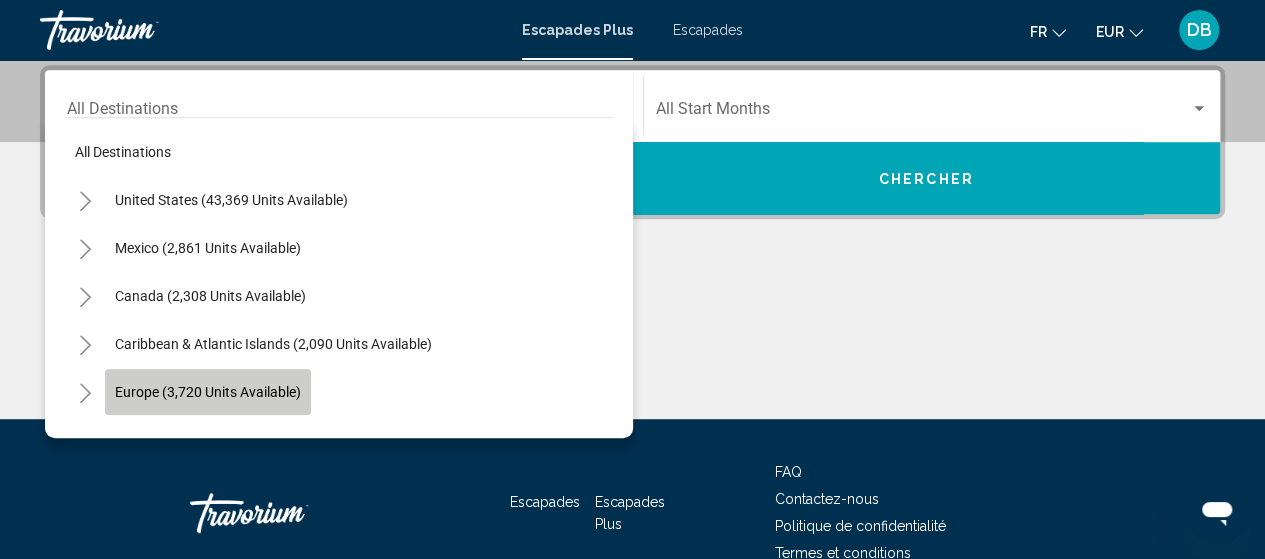 click on "Europe (3,720 units available)" 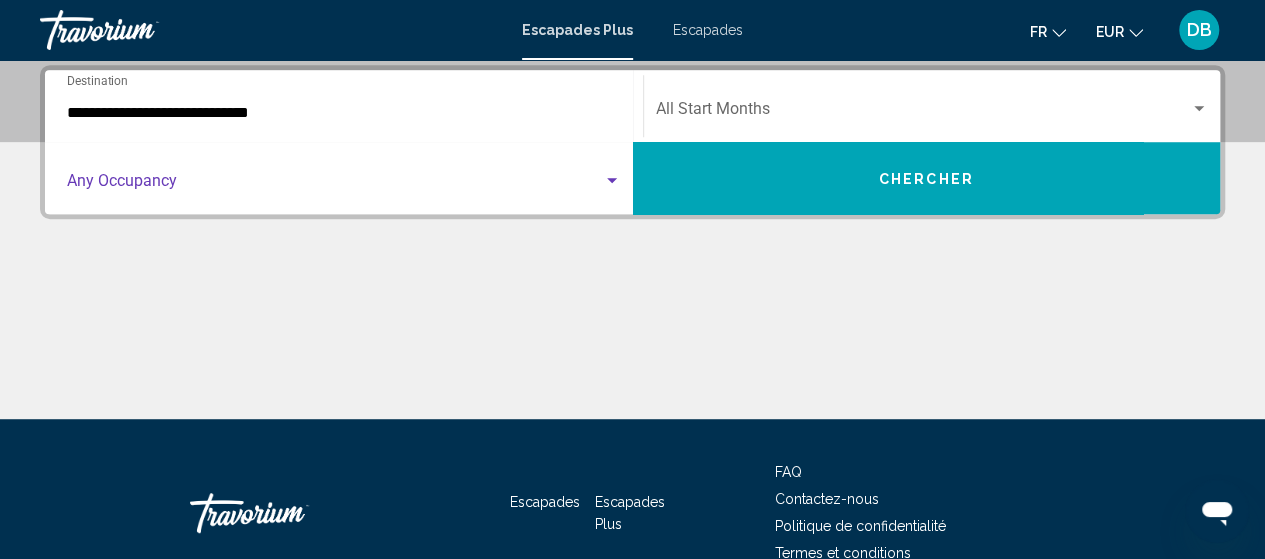 click at bounding box center [335, 185] 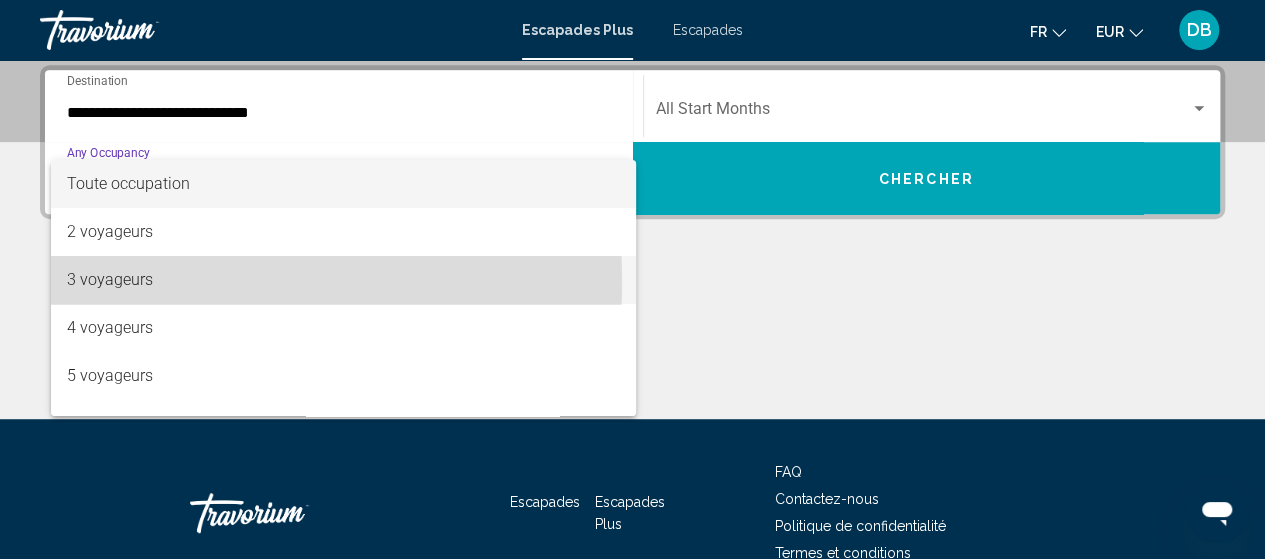 click on "3 voyageurs" at bounding box center [110, 279] 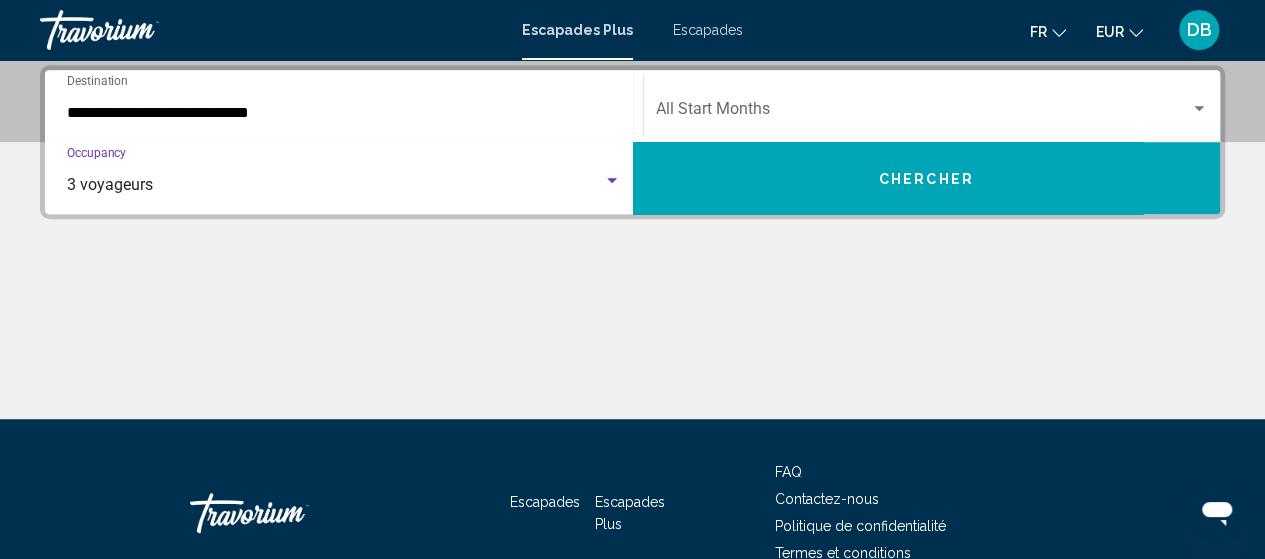 click at bounding box center (923, 113) 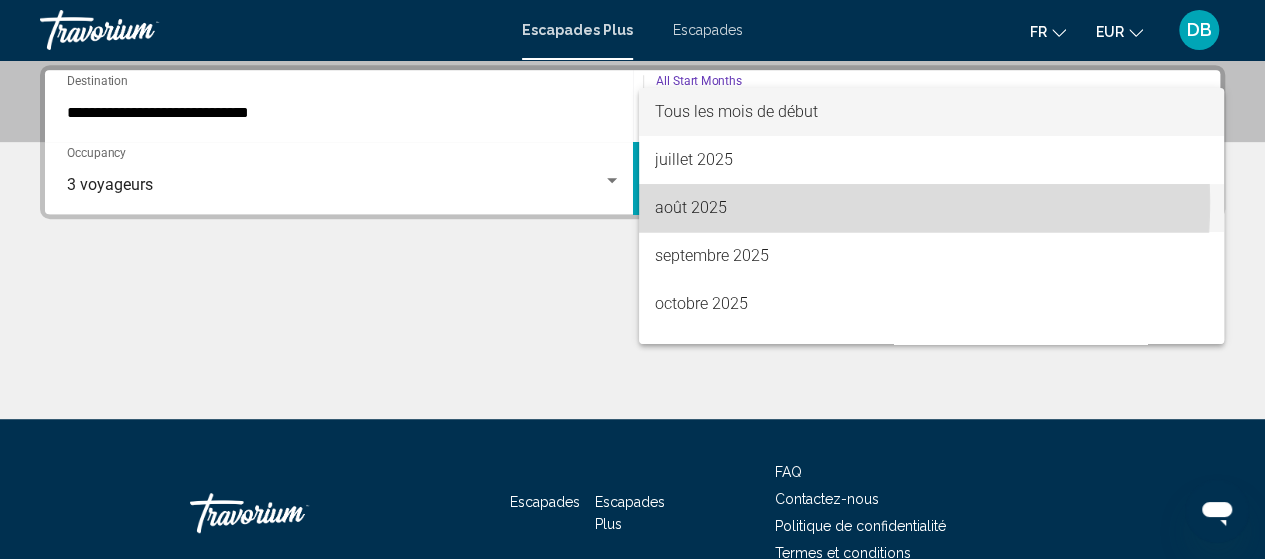 click on "août 2025" at bounding box center (691, 207) 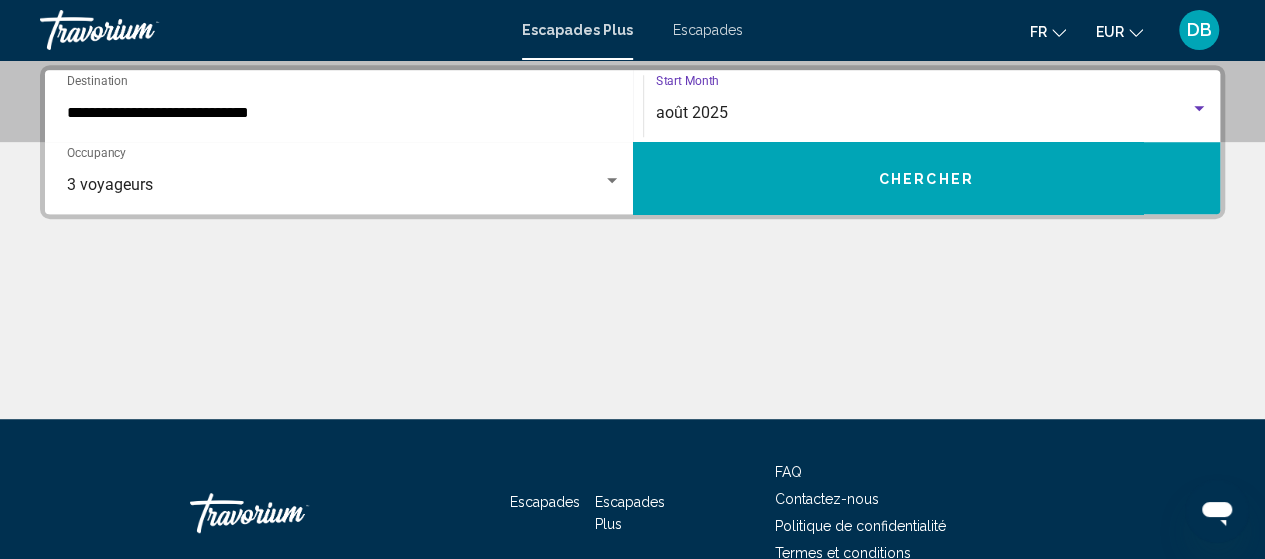 click on "août 2025" at bounding box center (692, 112) 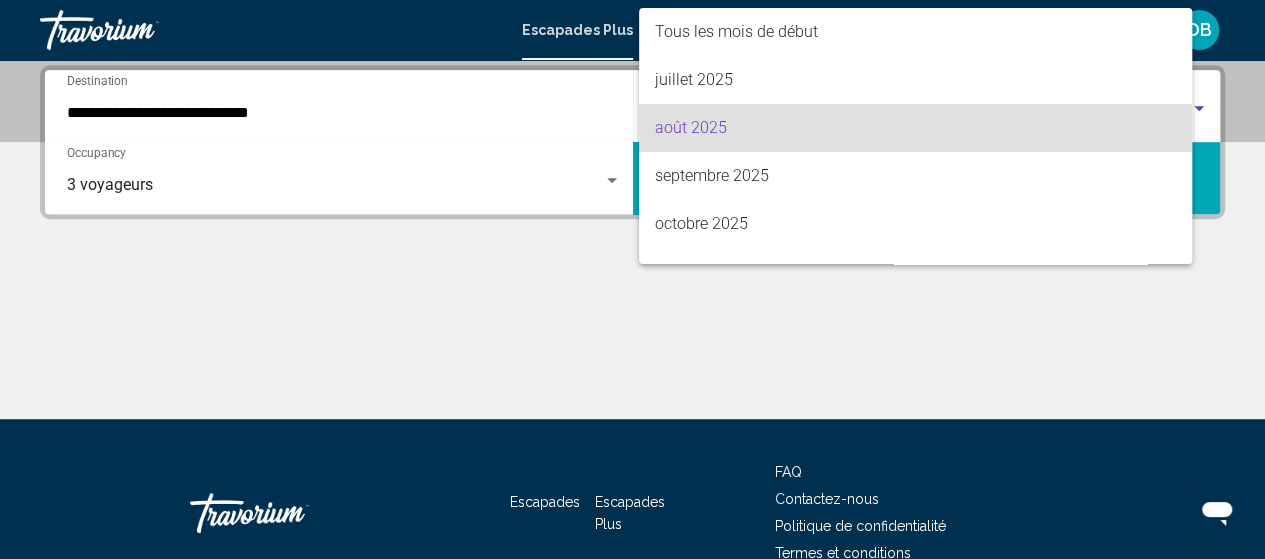 scroll, scrollTop: 16, scrollLeft: 0, axis: vertical 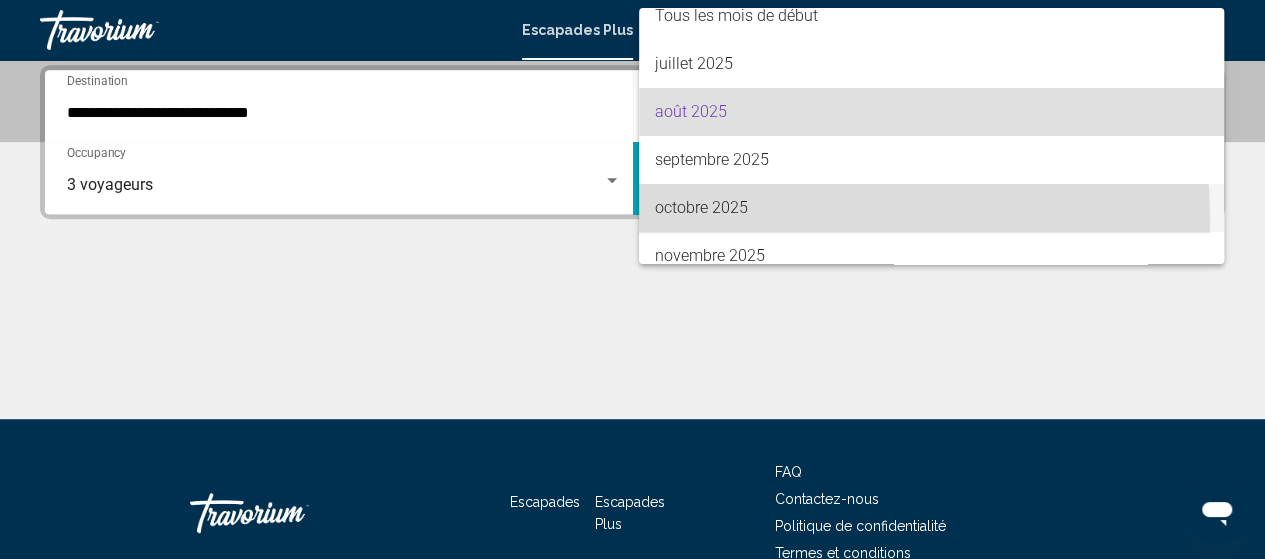 click on "octobre 2025" at bounding box center [931, 208] 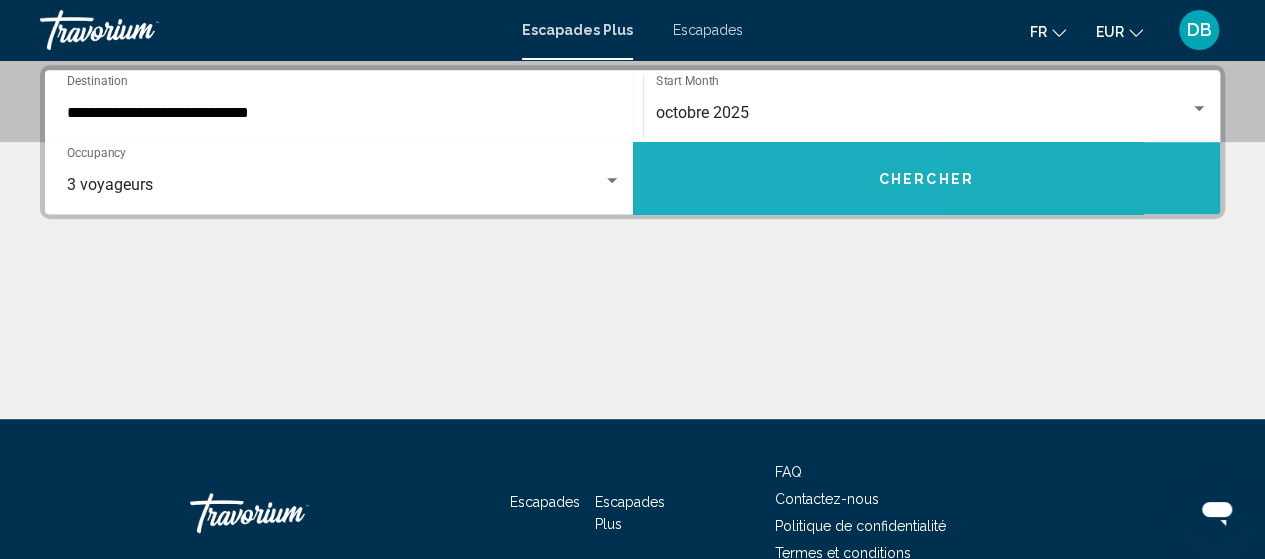 click on "Chercher" at bounding box center [927, 178] 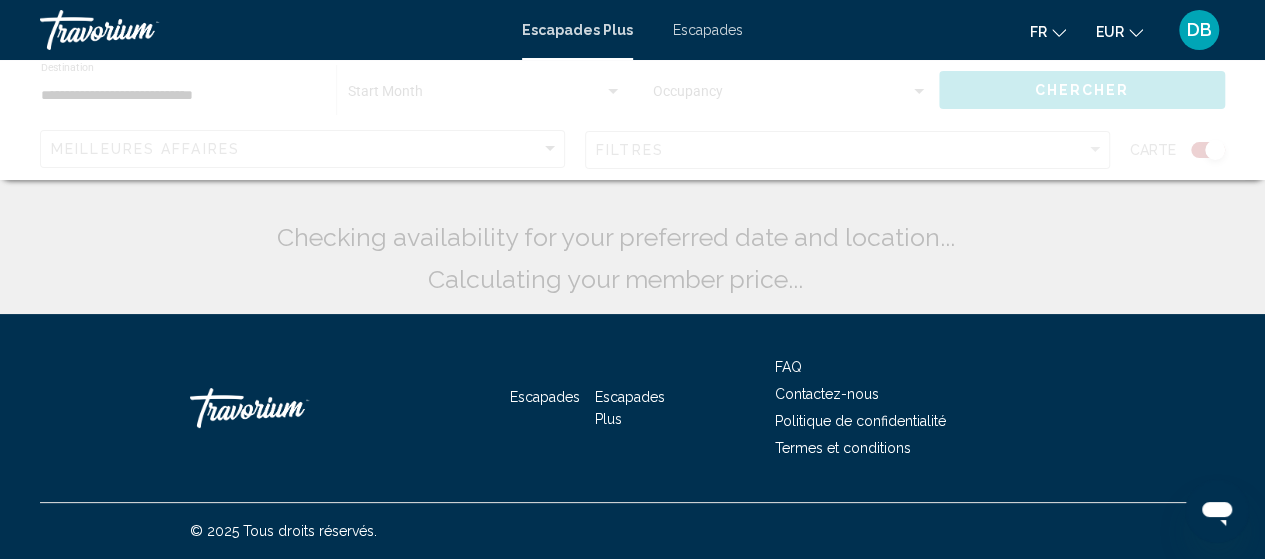 scroll, scrollTop: 0, scrollLeft: 0, axis: both 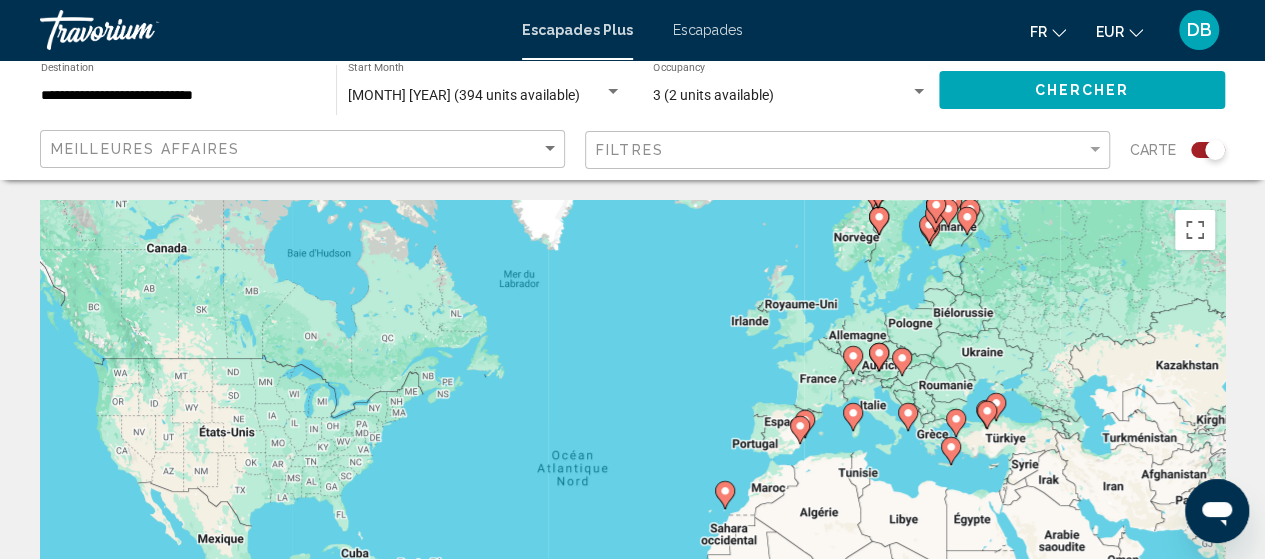 click 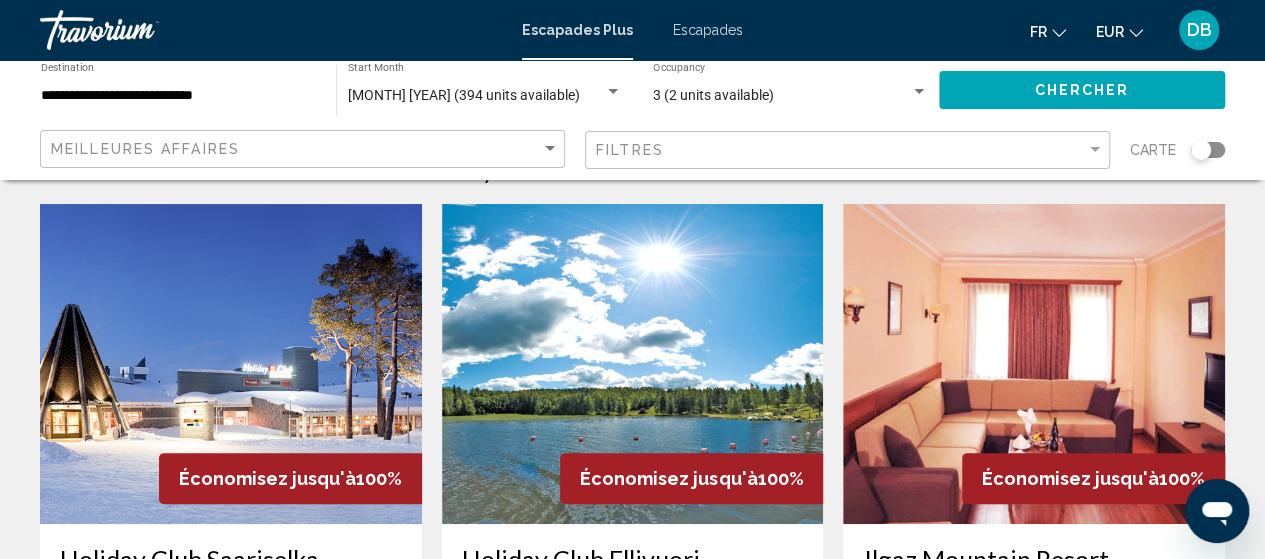 scroll, scrollTop: 160, scrollLeft: 0, axis: vertical 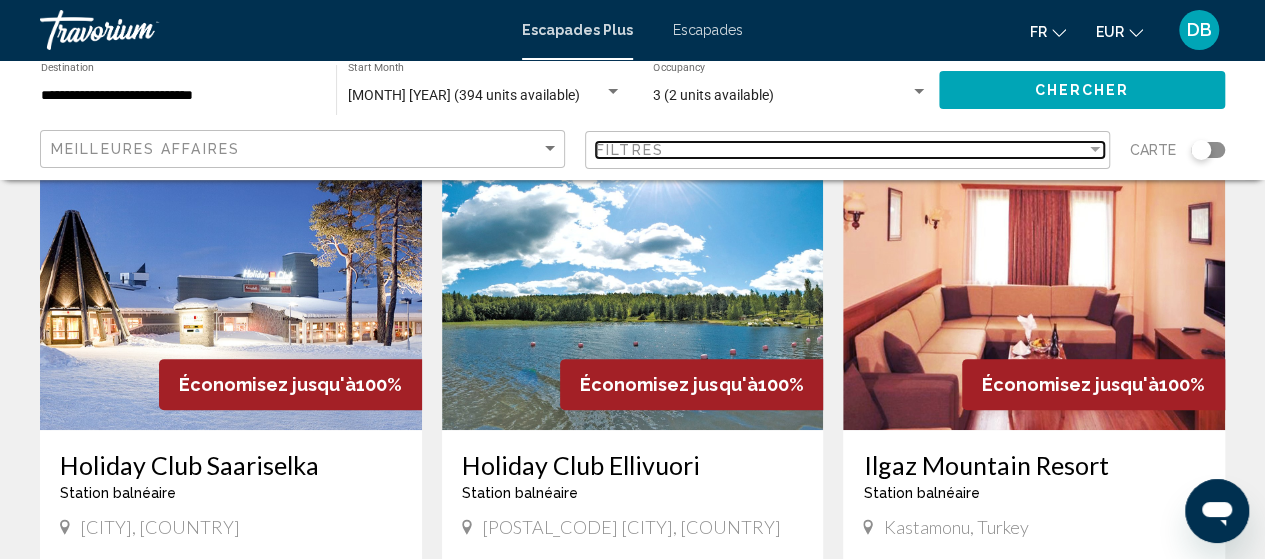 click at bounding box center (1095, 149) 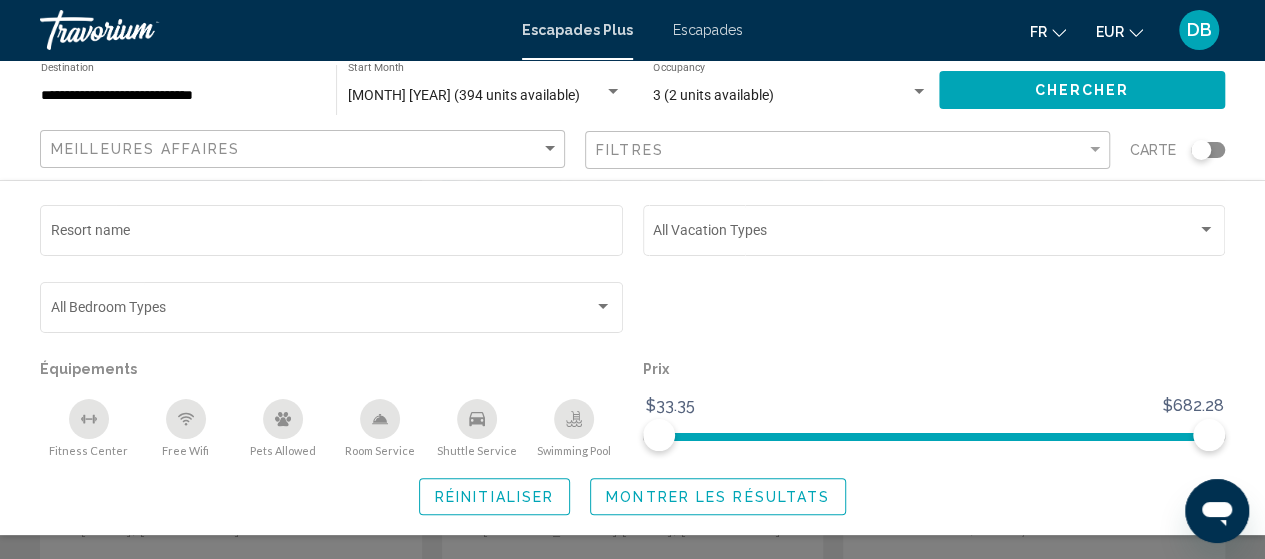 click 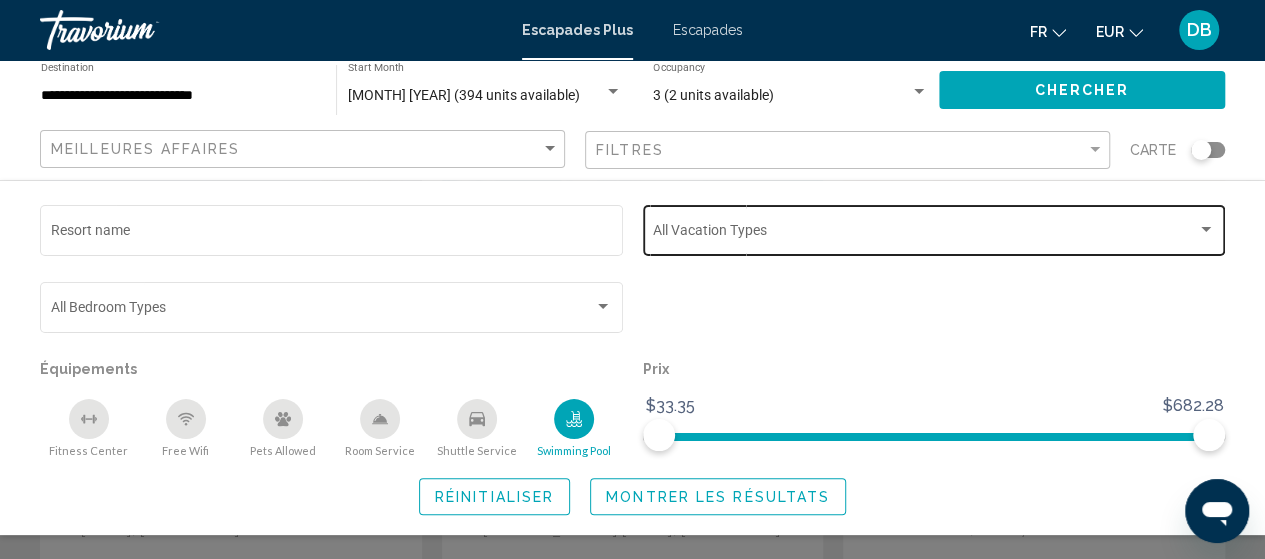 click at bounding box center (925, 234) 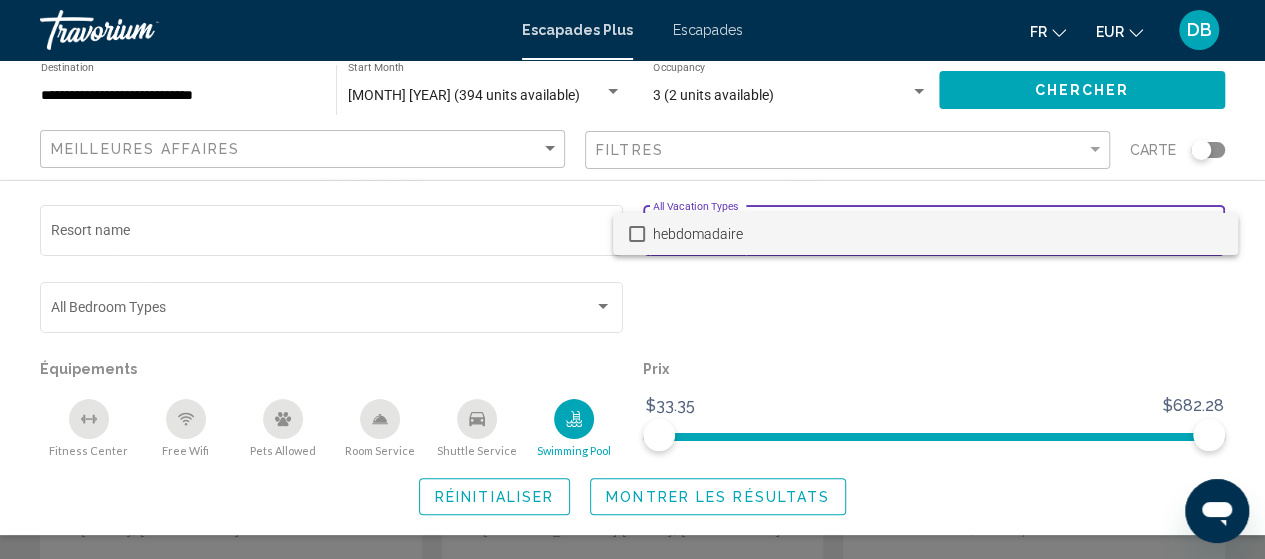 click at bounding box center (632, 279) 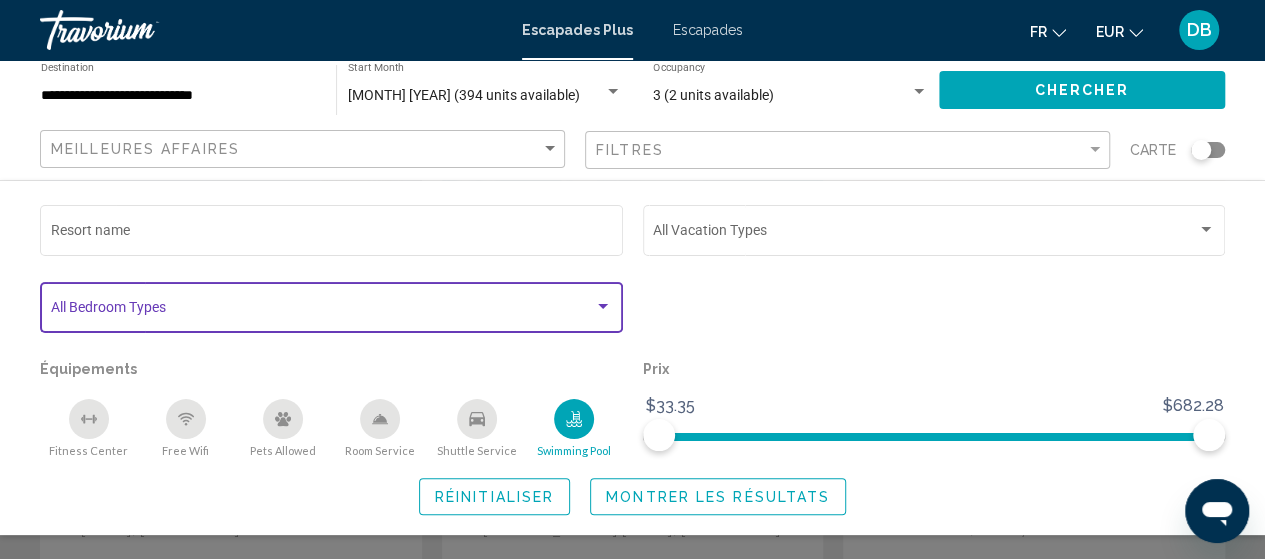 click at bounding box center (323, 311) 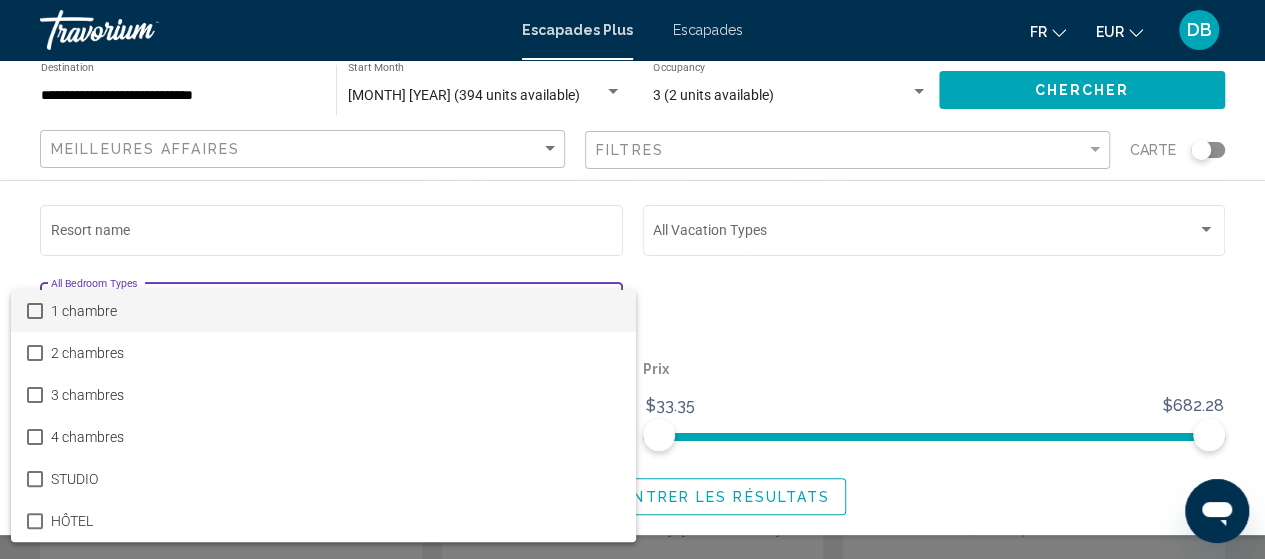 click at bounding box center (632, 279) 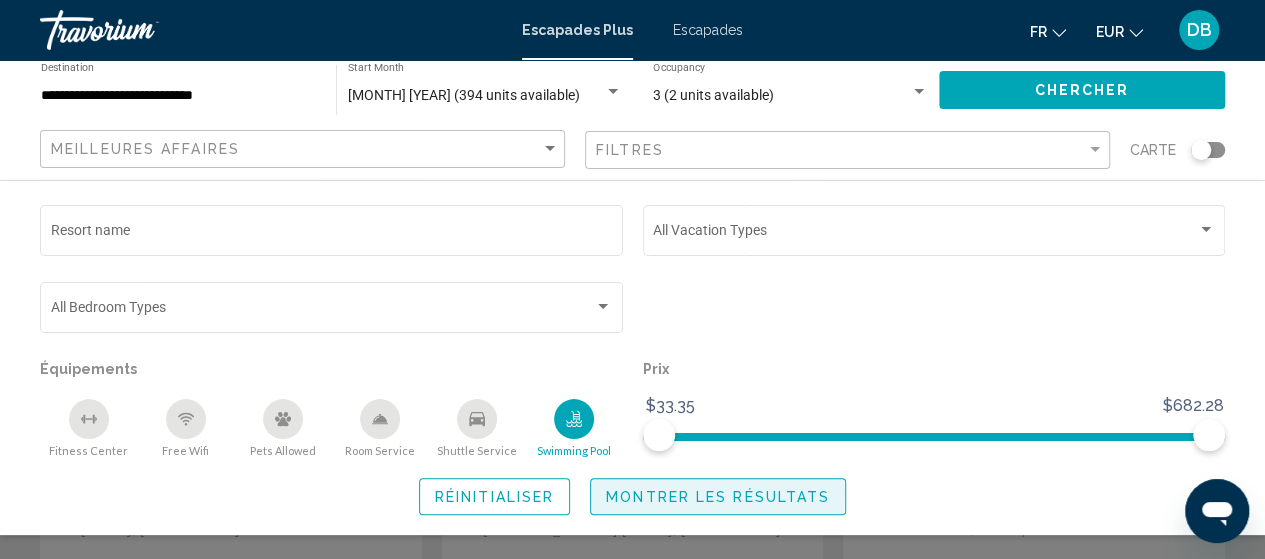 click on "Montrer les résultats" 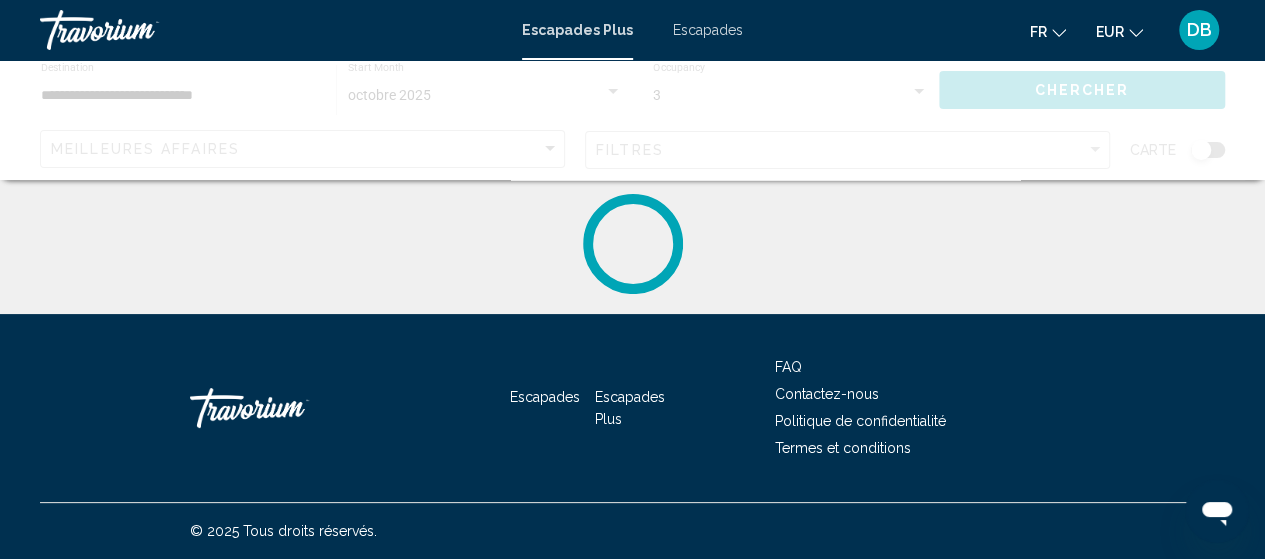 scroll, scrollTop: 0, scrollLeft: 0, axis: both 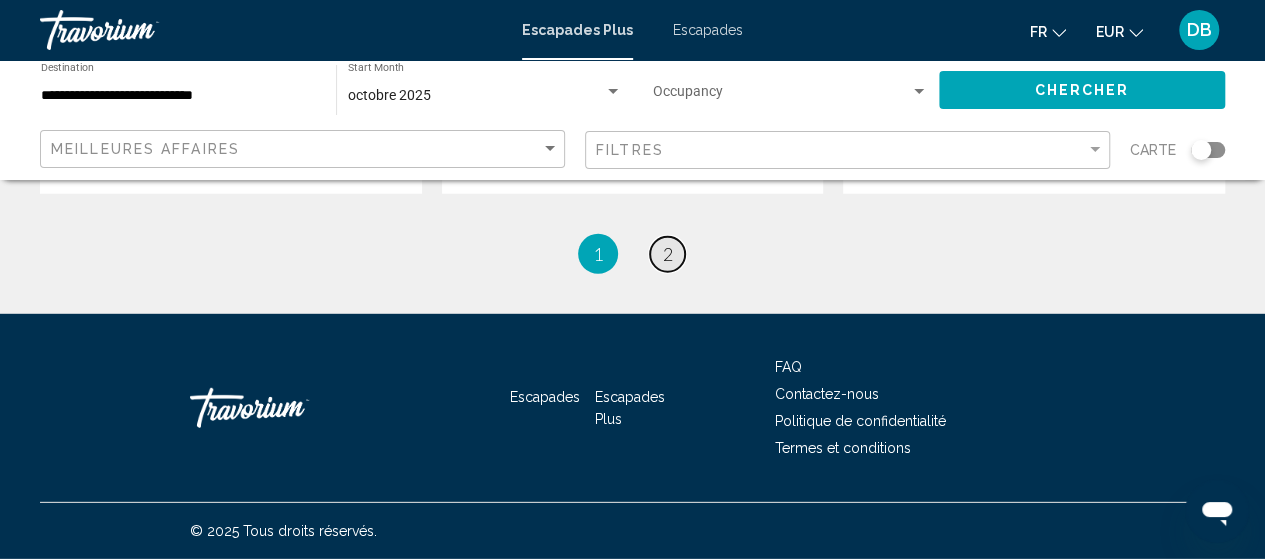 click on "page  2" at bounding box center [667, 254] 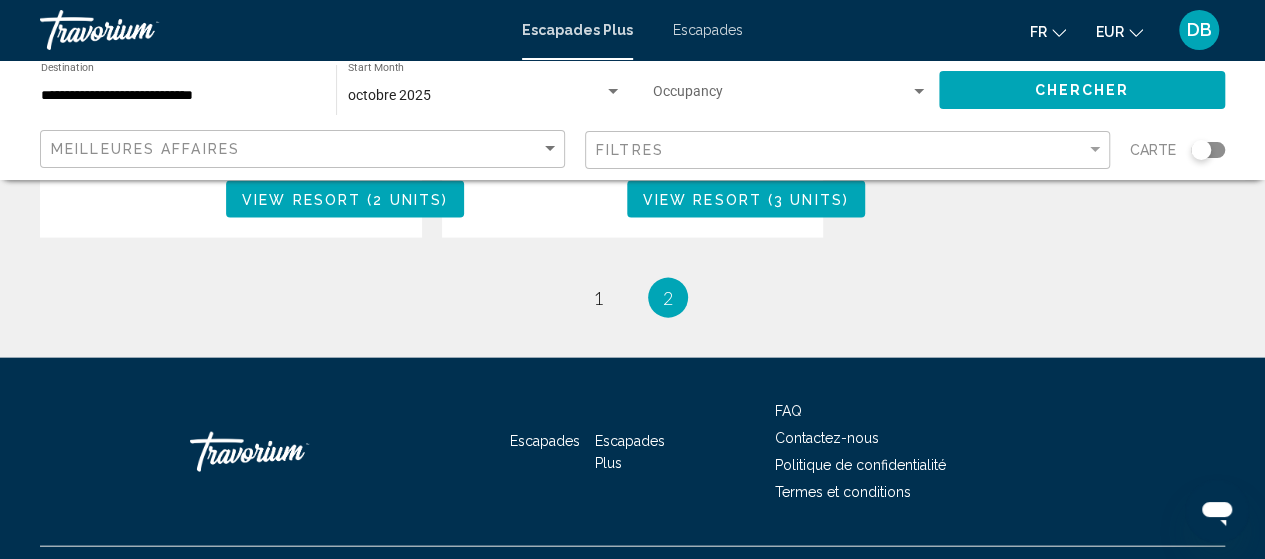 scroll, scrollTop: 2146, scrollLeft: 0, axis: vertical 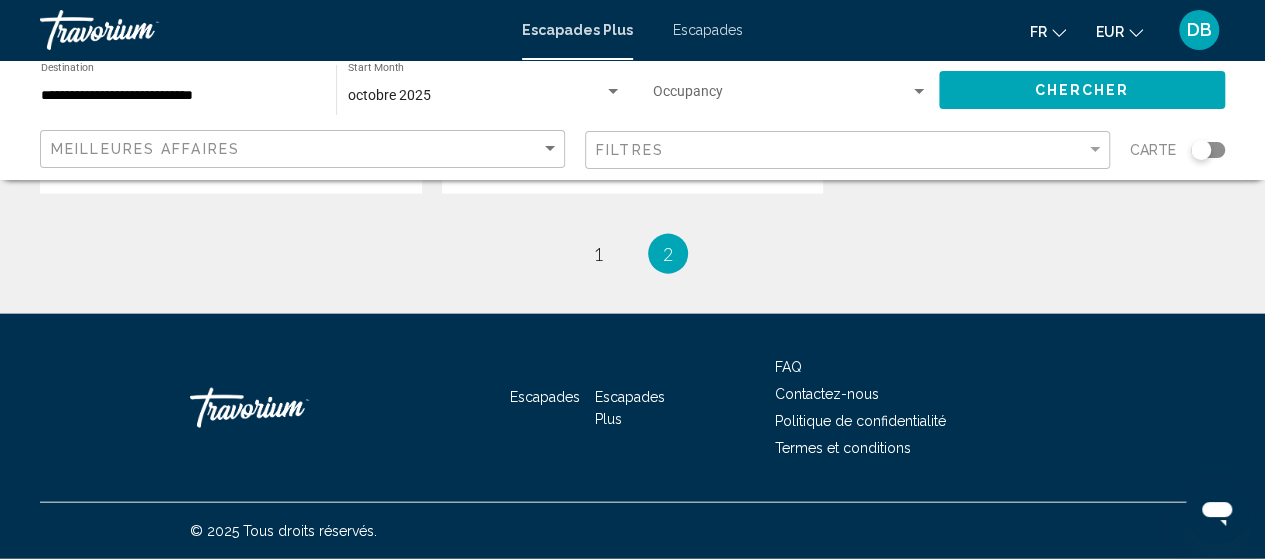 click on "Escapades" at bounding box center (708, 30) 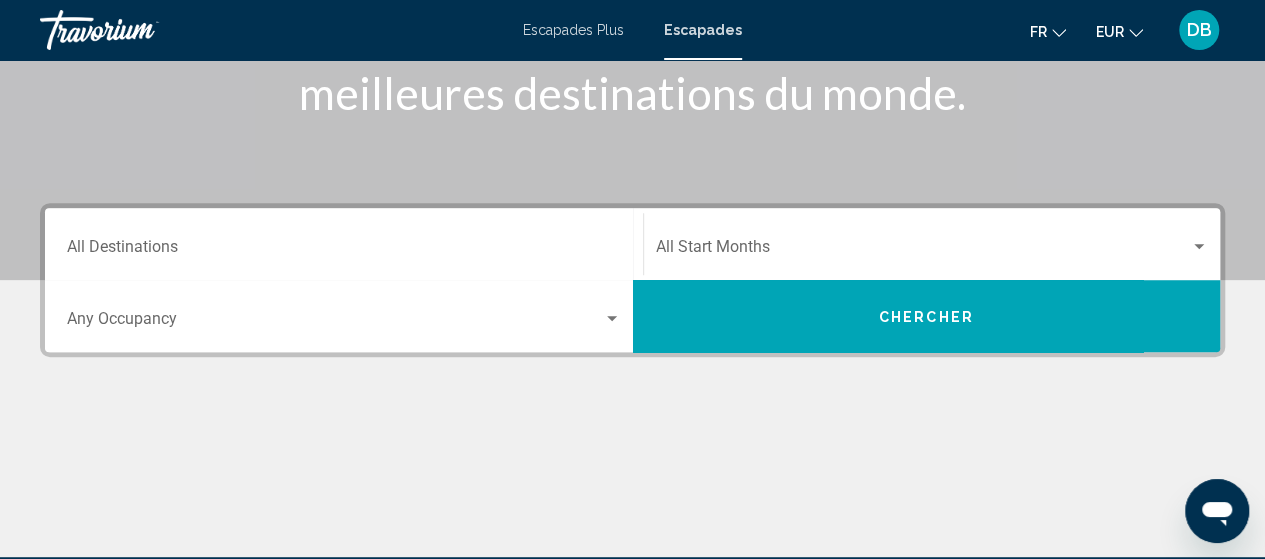 scroll, scrollTop: 373, scrollLeft: 0, axis: vertical 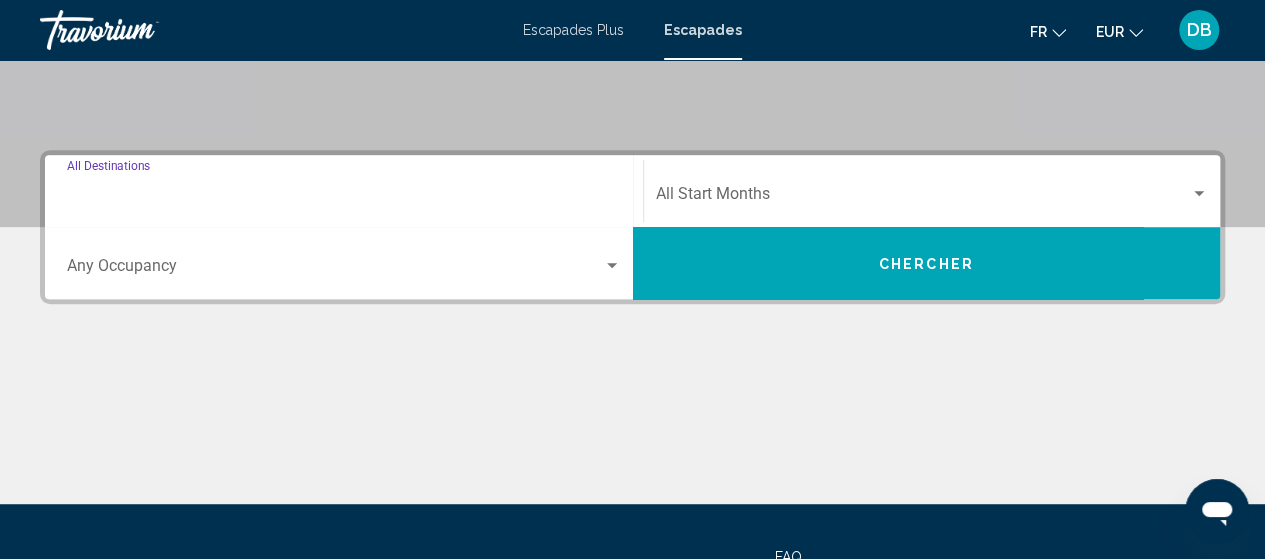 click on "Destination All Destinations" at bounding box center [344, 198] 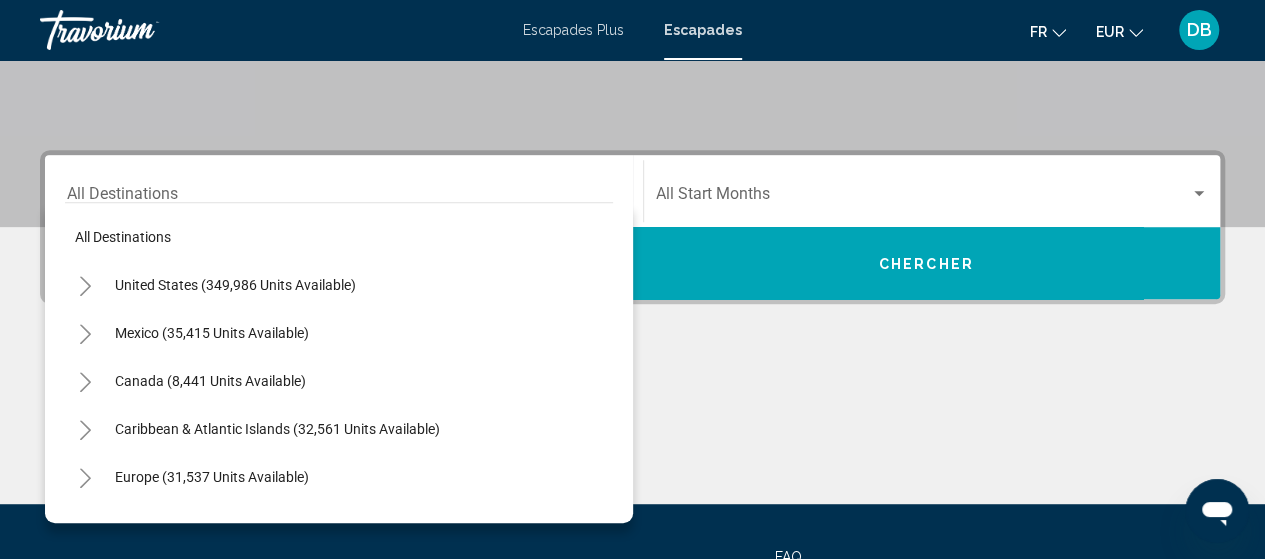 scroll, scrollTop: 379, scrollLeft: 0, axis: vertical 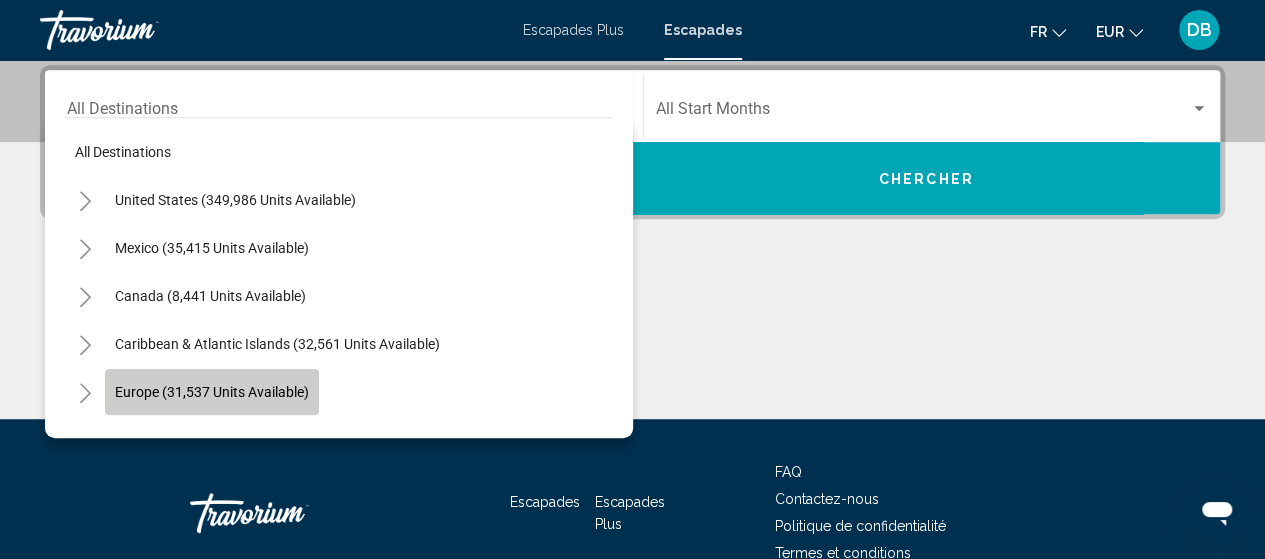 click on "Europe (31,537 units available)" 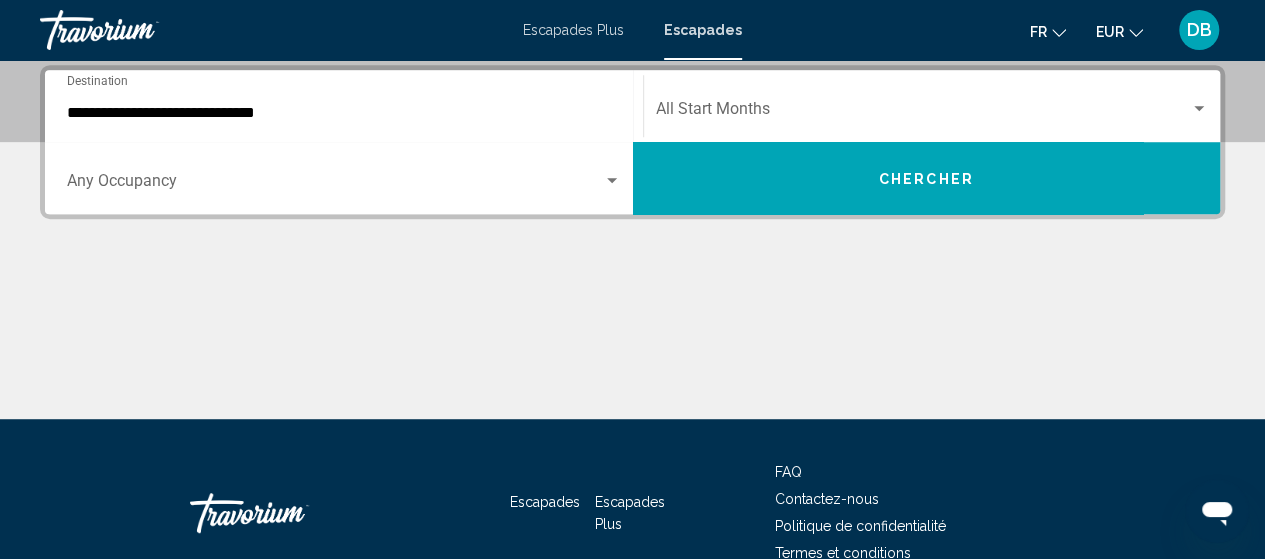 click on "Occupancy Any Occupancy" at bounding box center [344, 178] 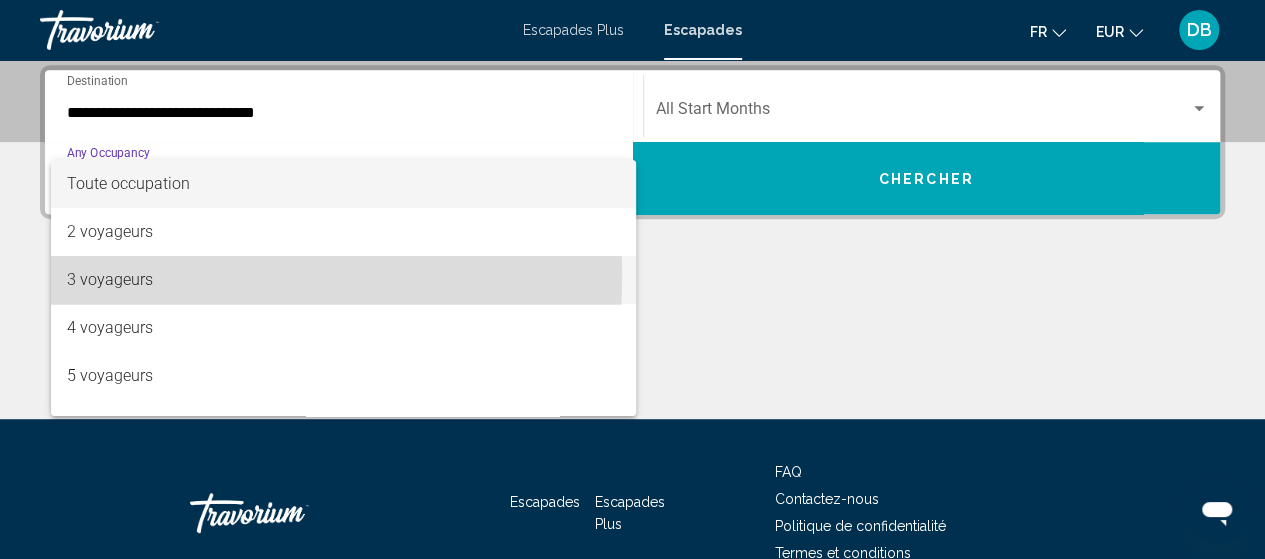 click on "3 voyageurs" at bounding box center [110, 279] 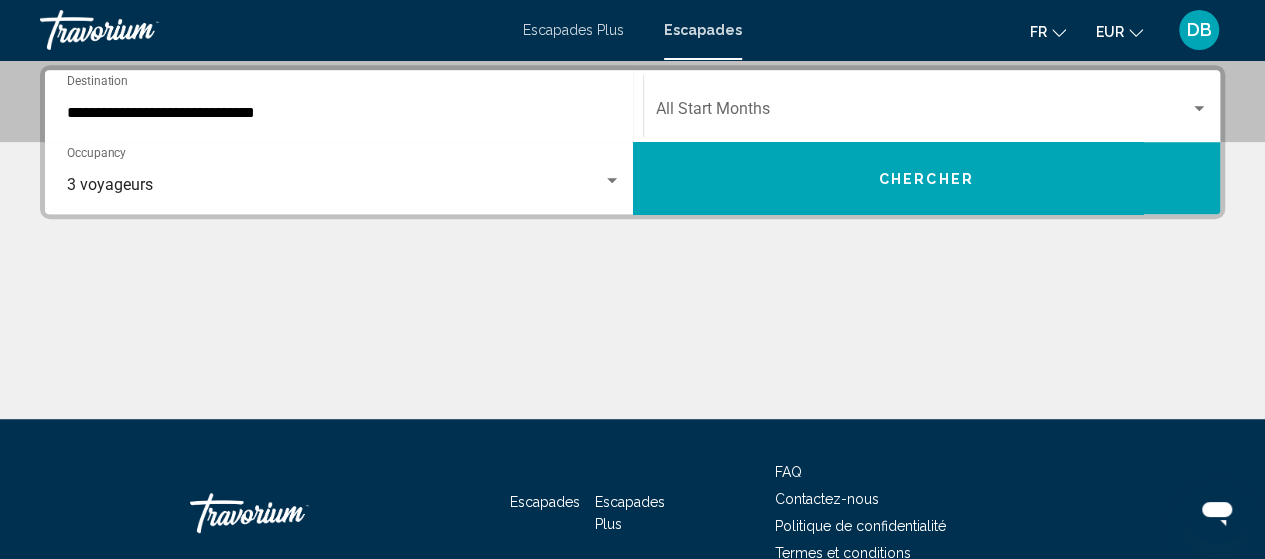 click on "Start Month All Start Months" 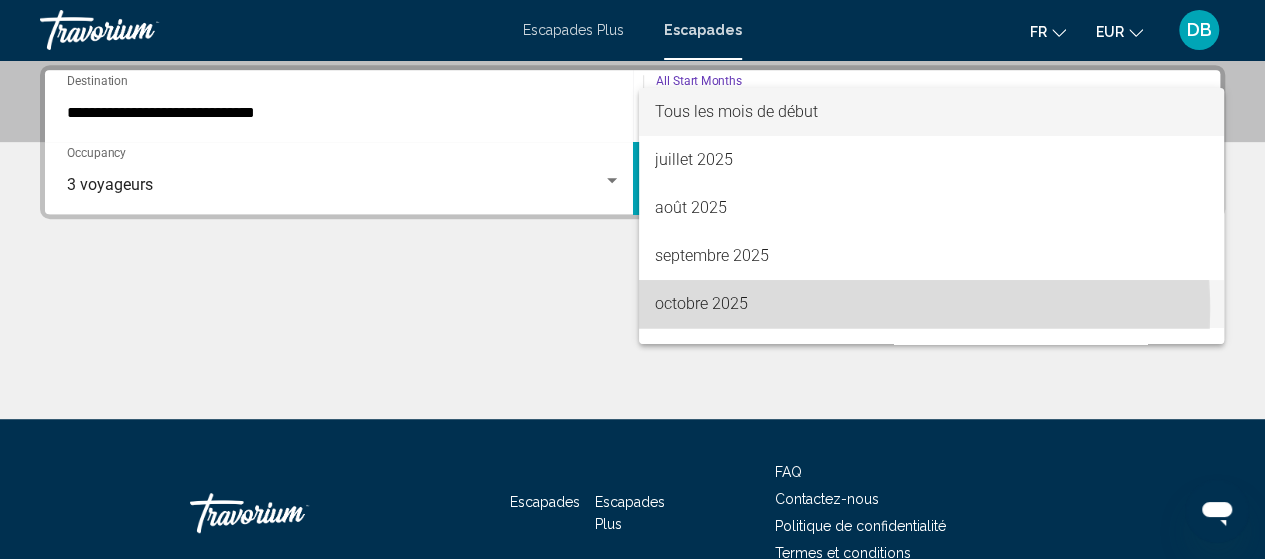 click on "octobre 2025" at bounding box center (701, 303) 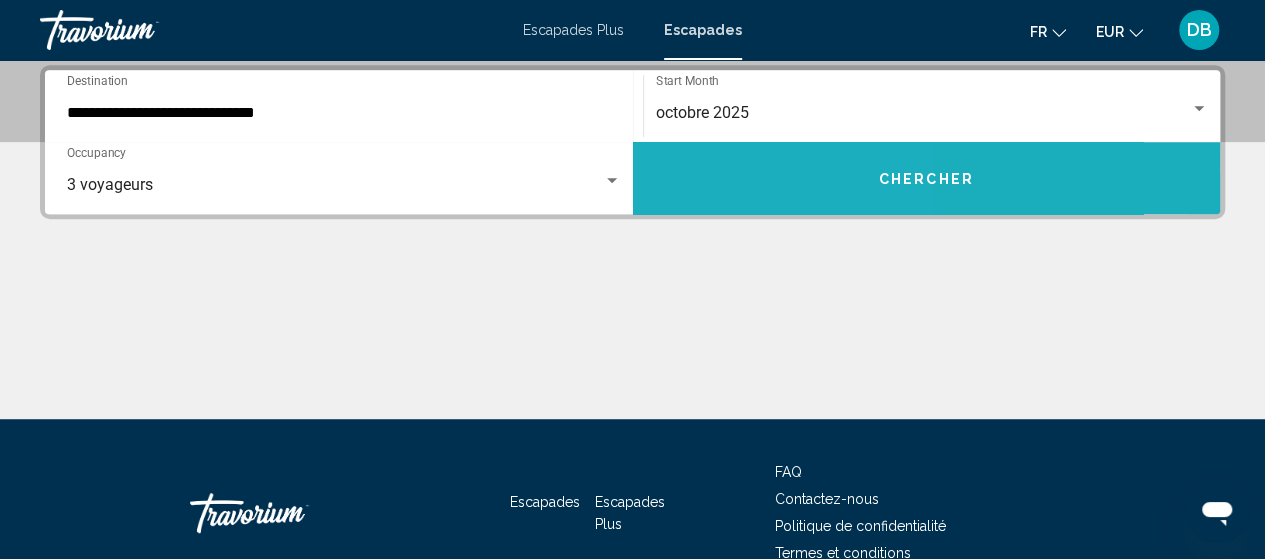 click on "Chercher" at bounding box center [927, 178] 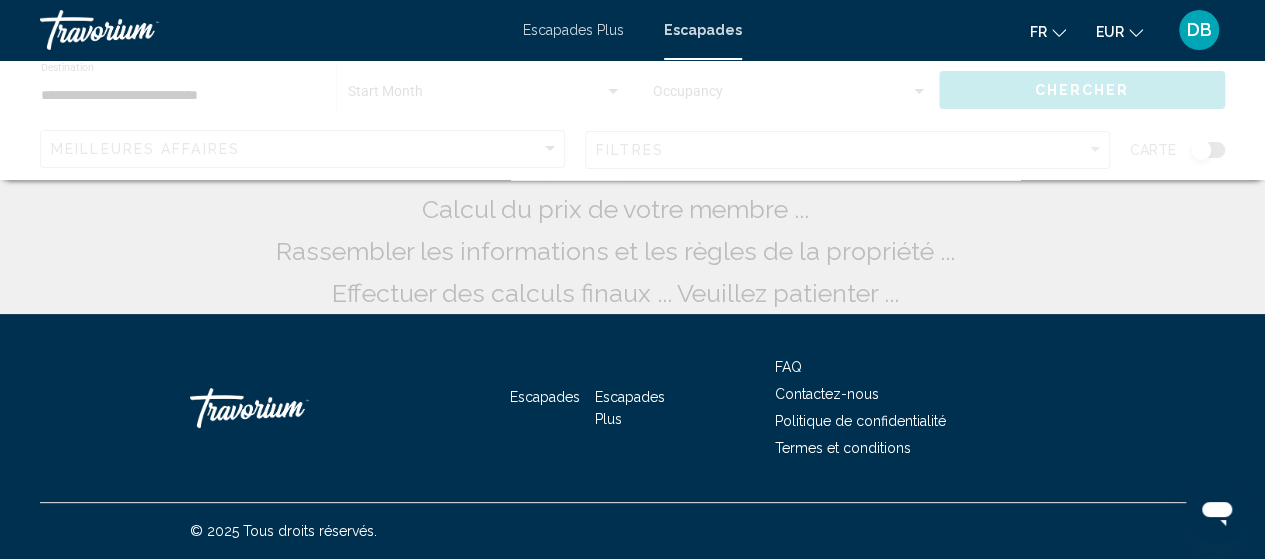scroll, scrollTop: 0, scrollLeft: 0, axis: both 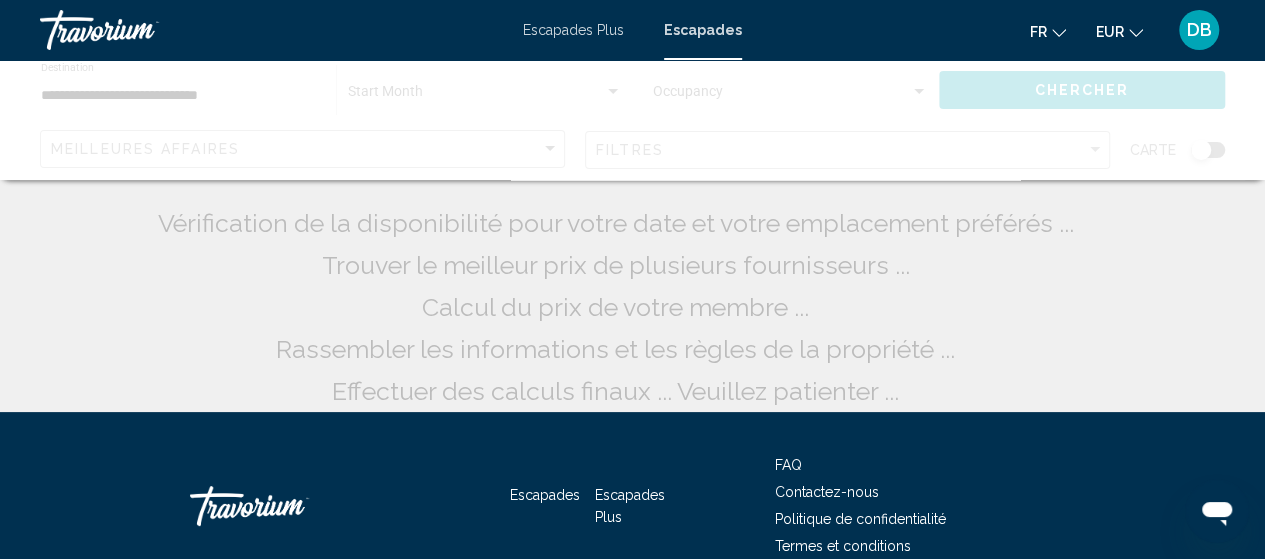 click on "Recherche de milliers de stations ...
Vérification de la disponibilité pour votre date et votre emplacement préférés ...
Trouver le meilleur prix de plusieurs fournisseurs ...
Calcul du prix de votre membre ...
Rassembler les informations et les règles de la propriété ...
Effectuer des calculs finaux ... Veuillez patienter ..." 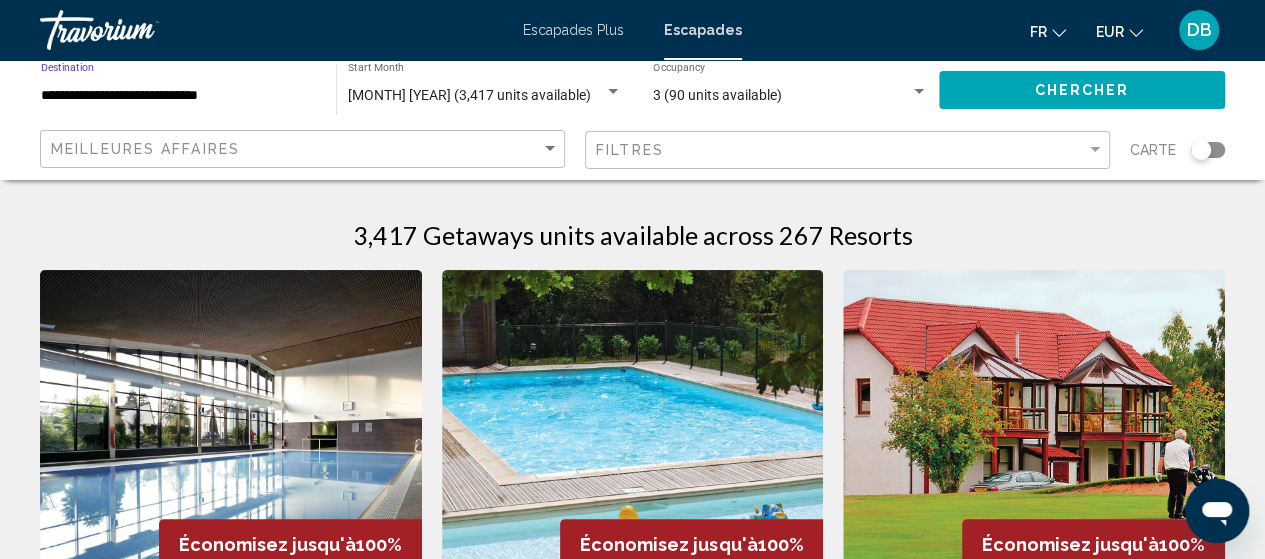 click on "**********" at bounding box center [178, 96] 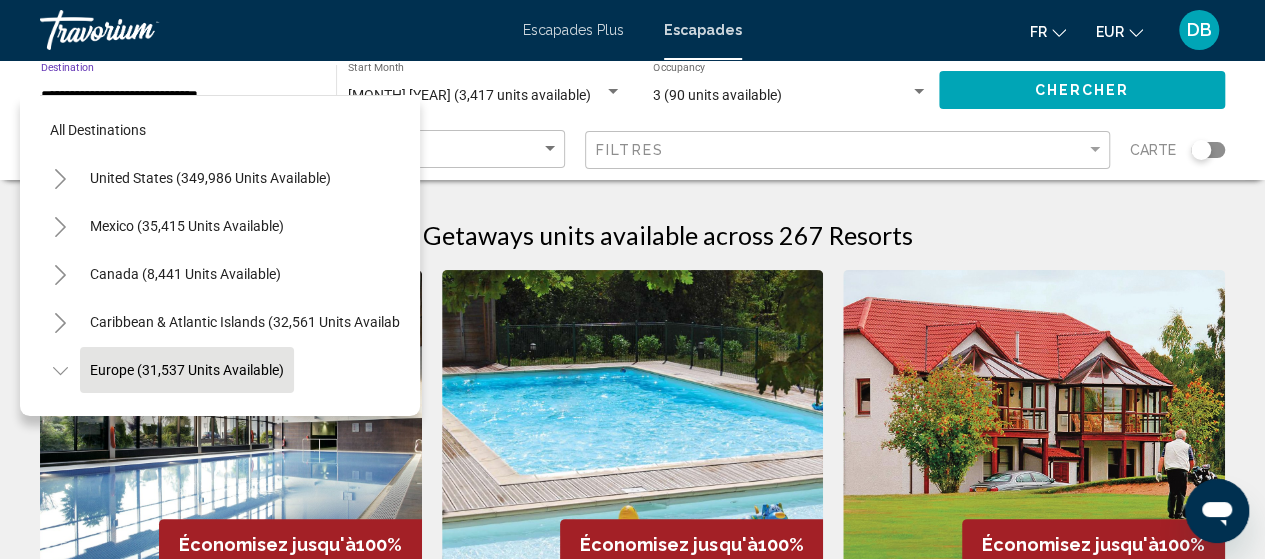 scroll, scrollTop: 126, scrollLeft: 0, axis: vertical 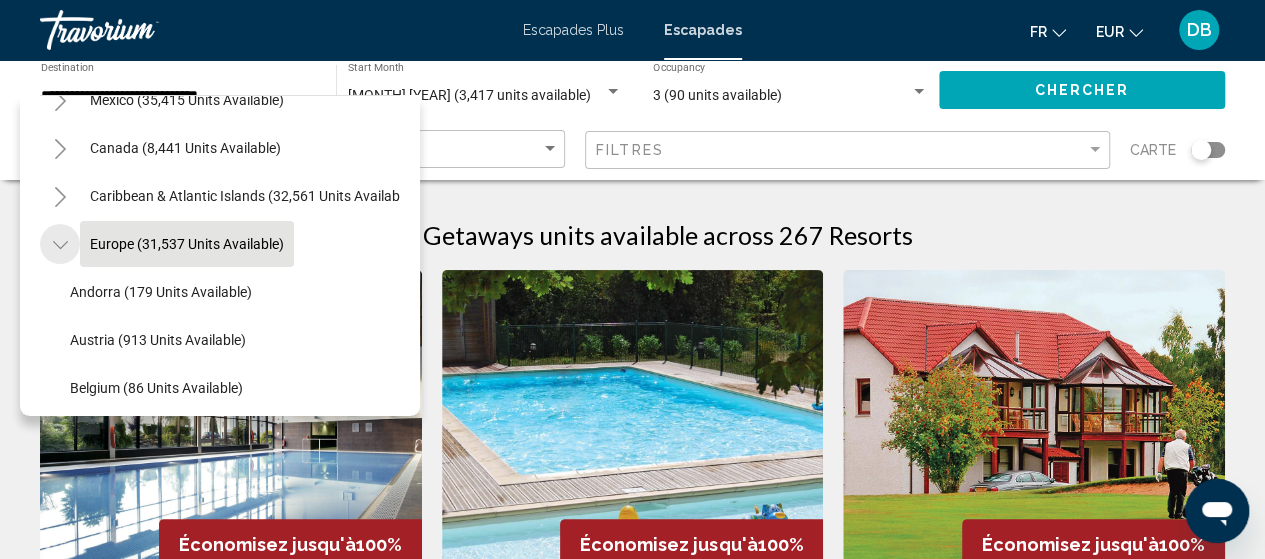 click 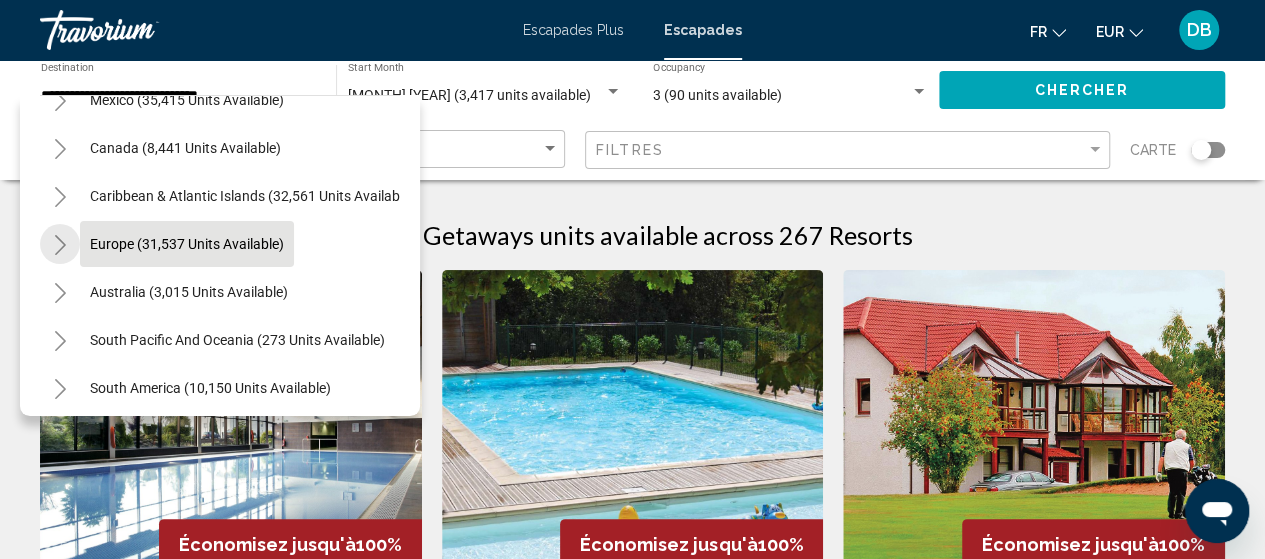 click 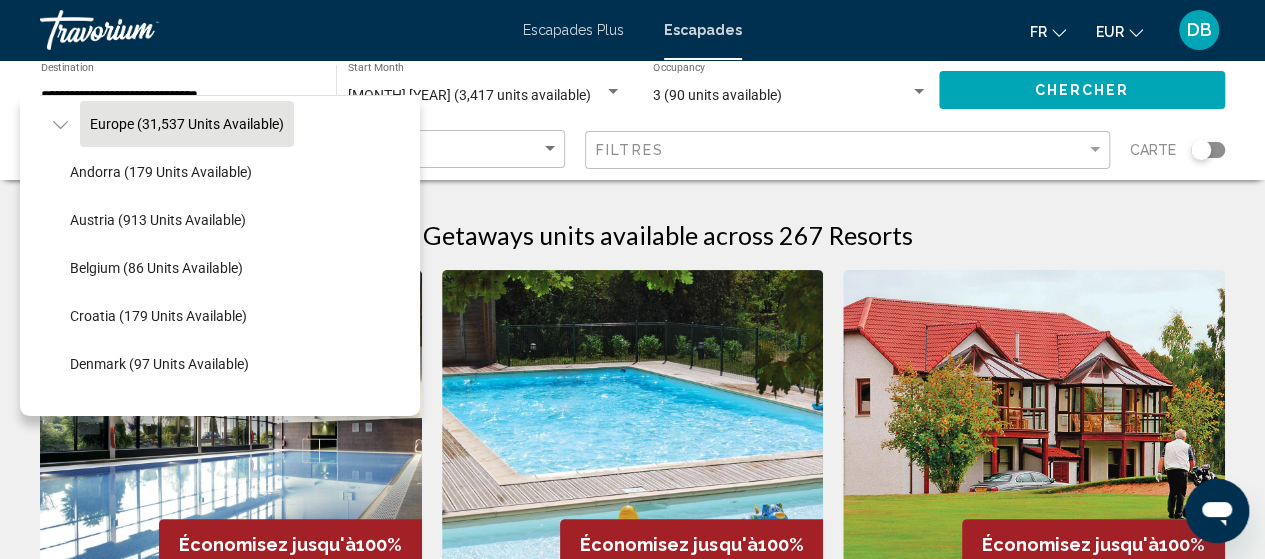 scroll, scrollTop: 286, scrollLeft: 0, axis: vertical 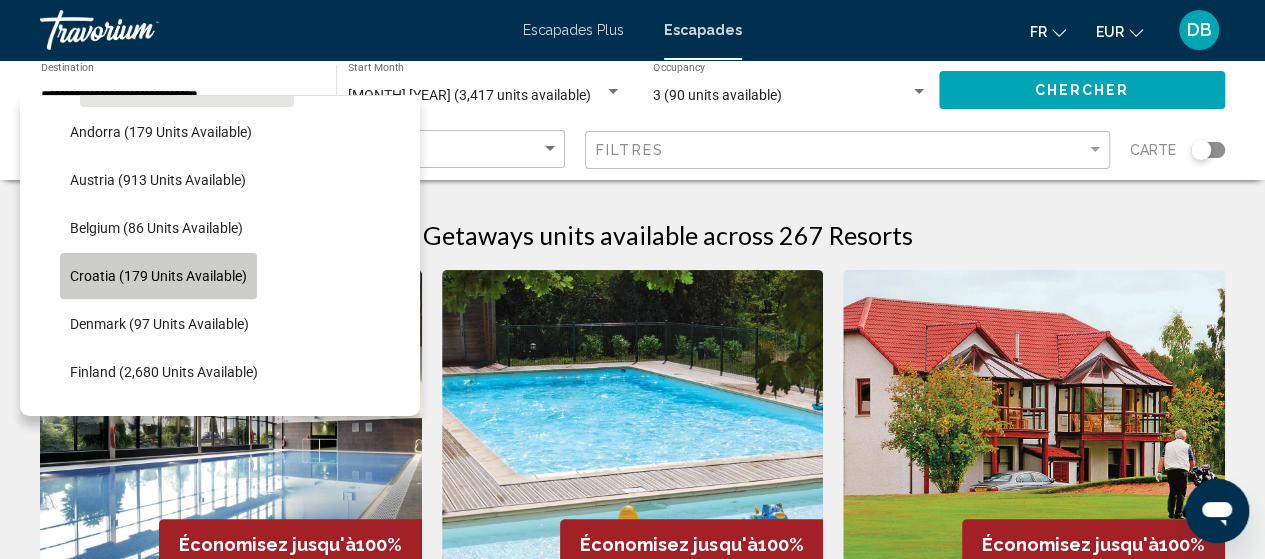 click on "Croatia (179 units available)" 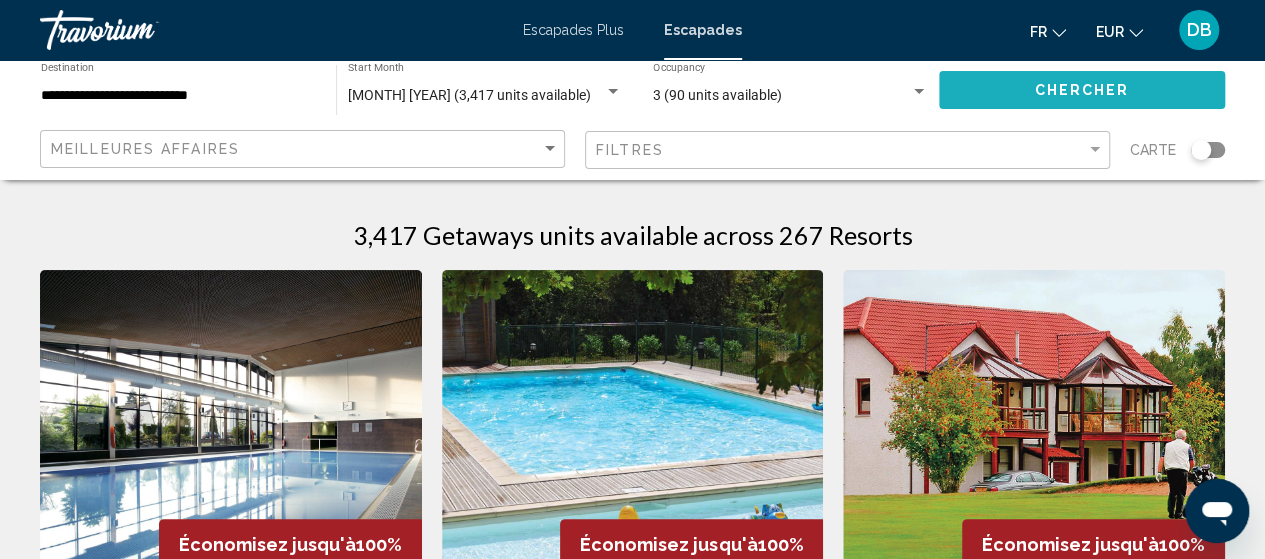 click on "Chercher" 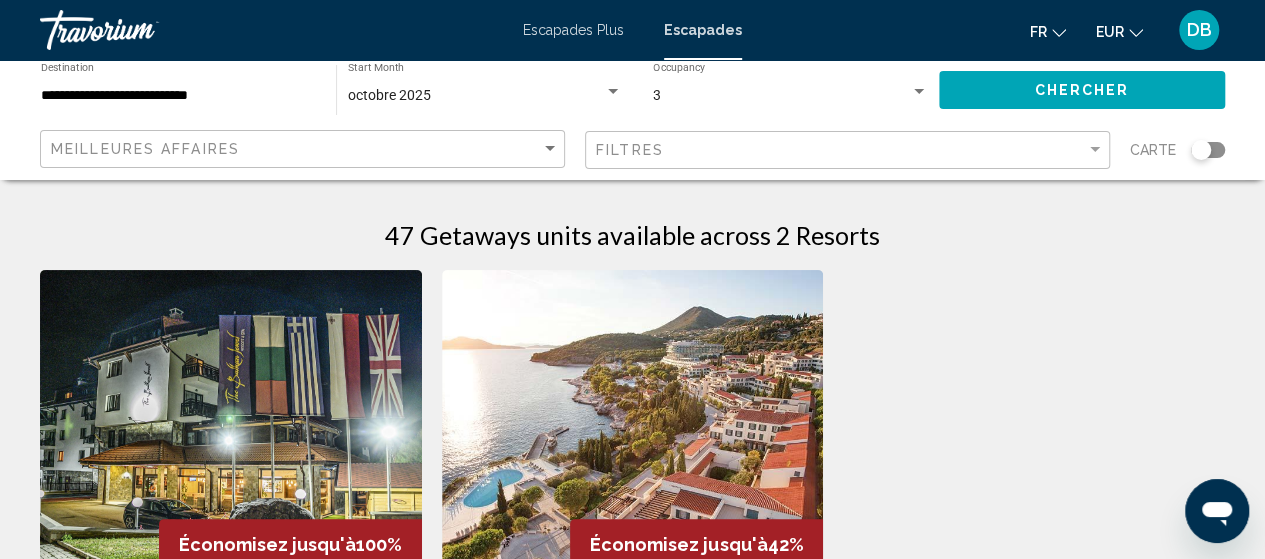 type 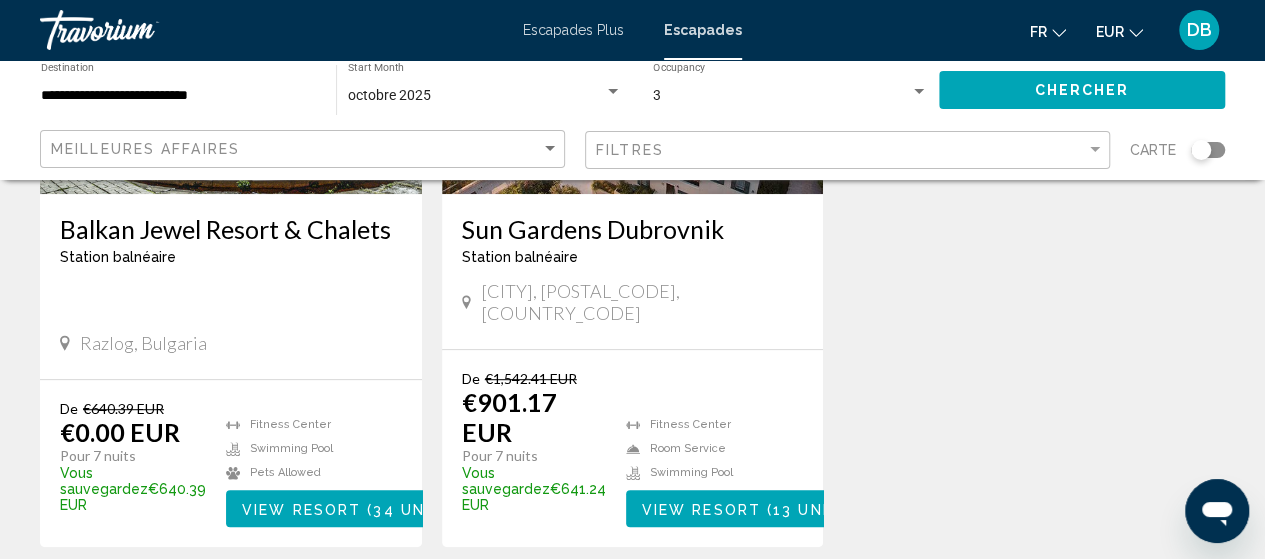 scroll, scrollTop: 400, scrollLeft: 0, axis: vertical 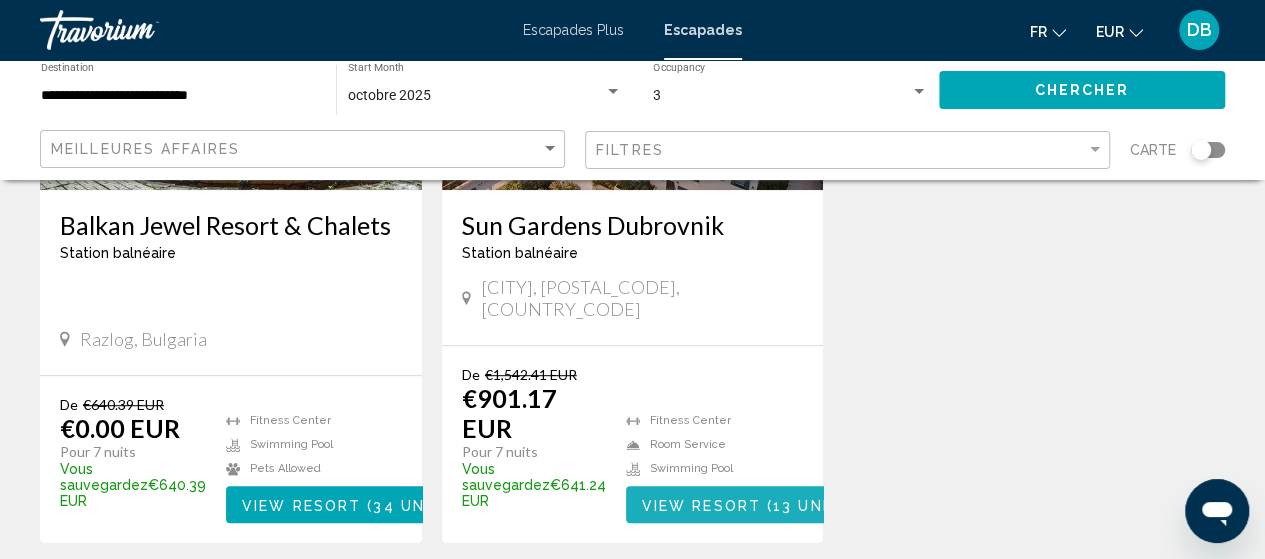 click on "View Resort" at bounding box center (701, 505) 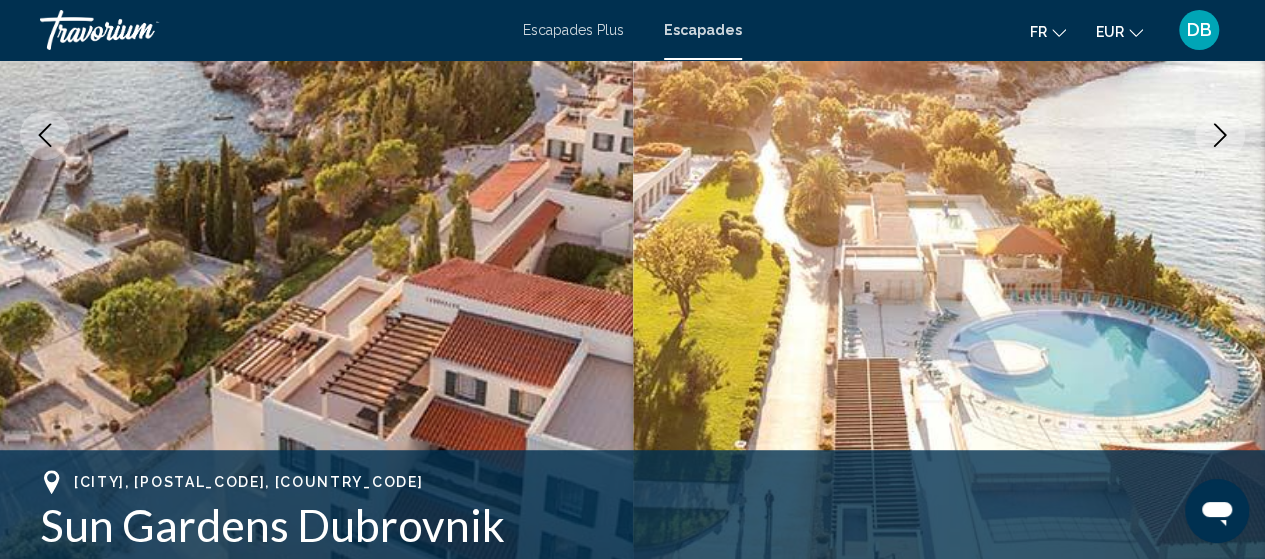 scroll, scrollTop: 255, scrollLeft: 0, axis: vertical 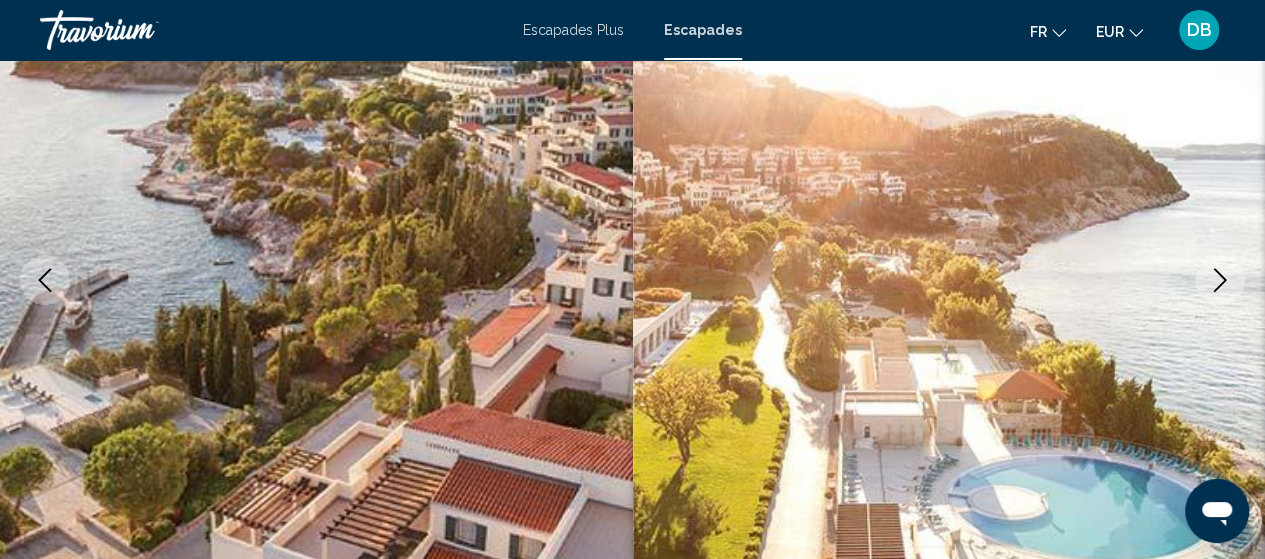 type 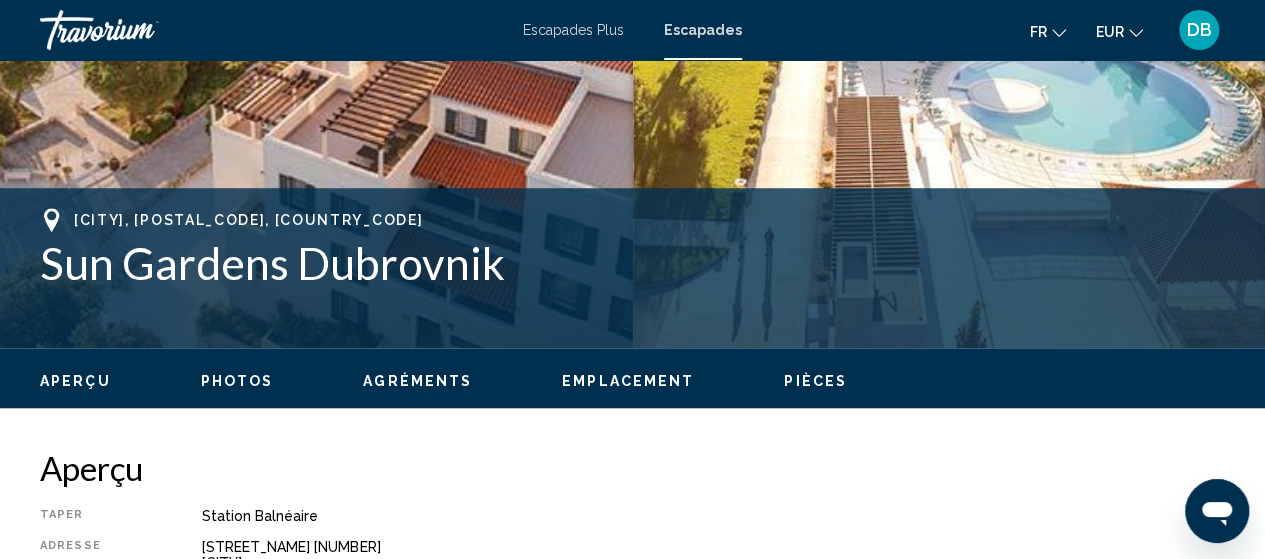 scroll, scrollTop: 815, scrollLeft: 0, axis: vertical 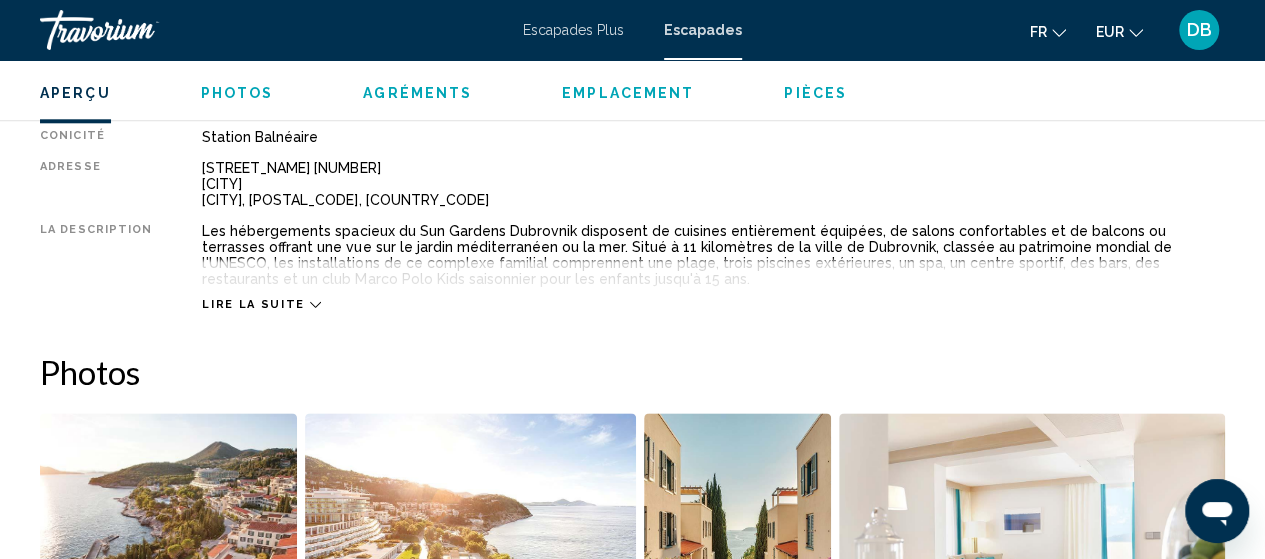 click on "Lire la suite" at bounding box center (253, 304) 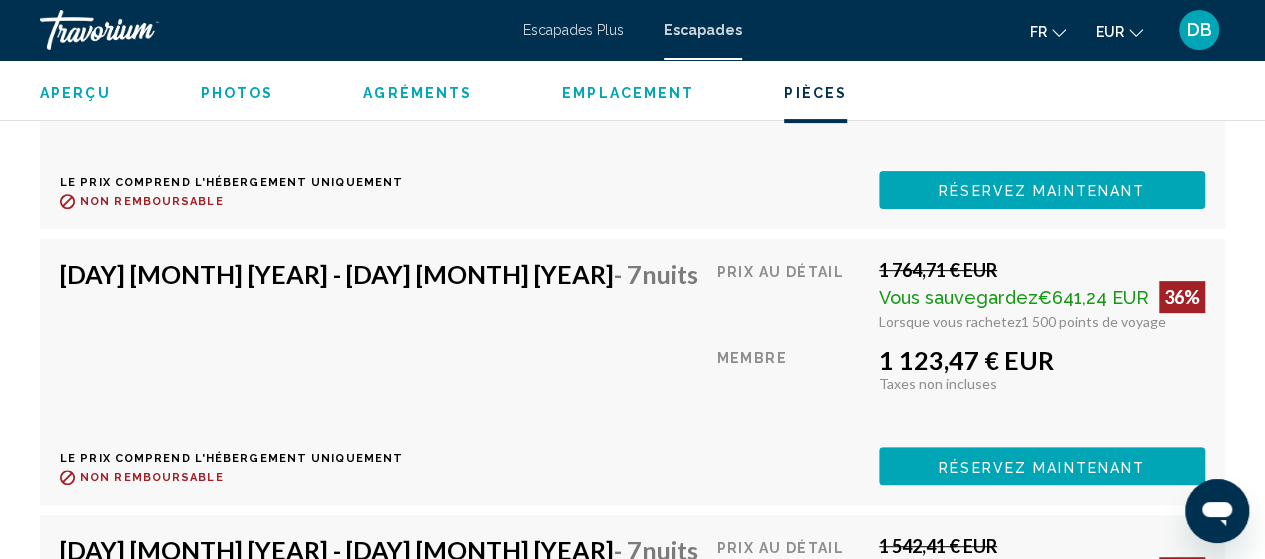 scroll, scrollTop: 4042, scrollLeft: 0, axis: vertical 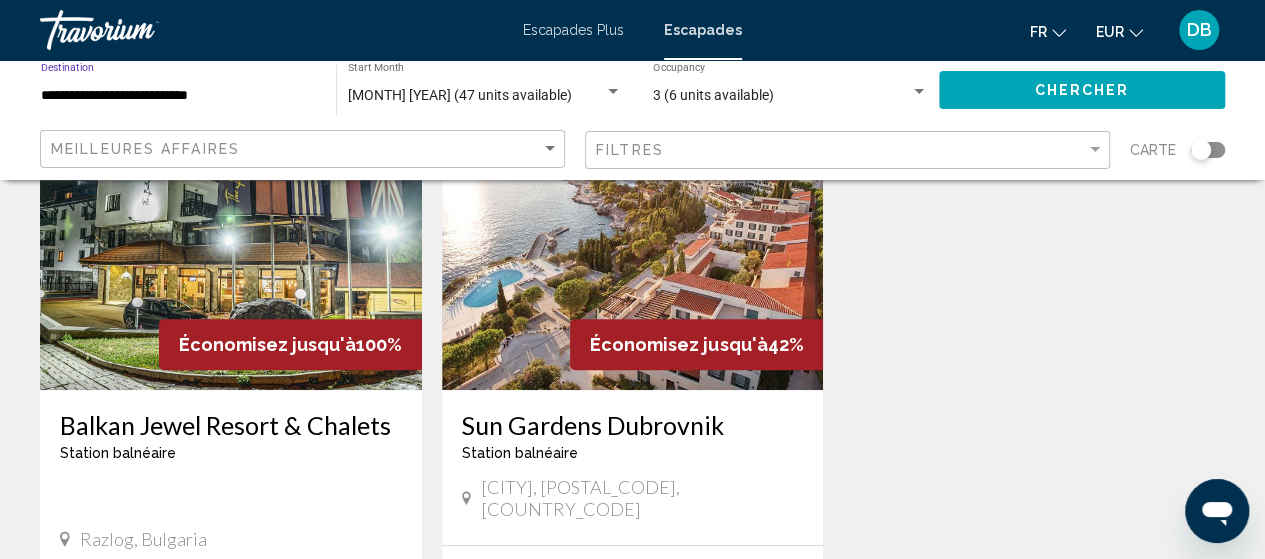 drag, startPoint x: 202, startPoint y: 95, endPoint x: 162, endPoint y: 95, distance: 40 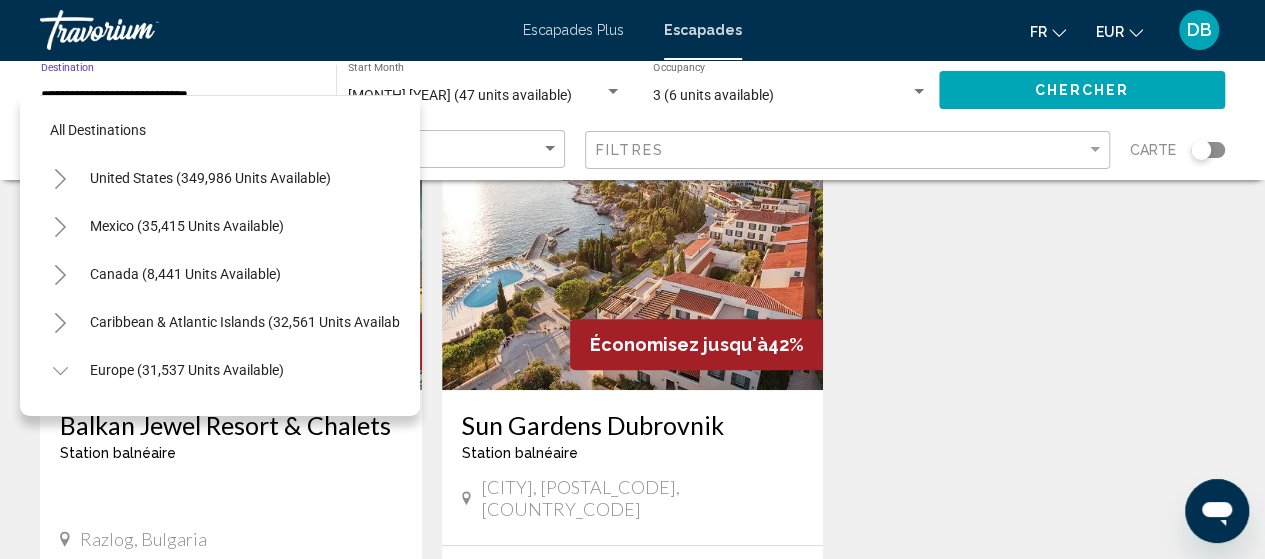 scroll, scrollTop: 318, scrollLeft: 0, axis: vertical 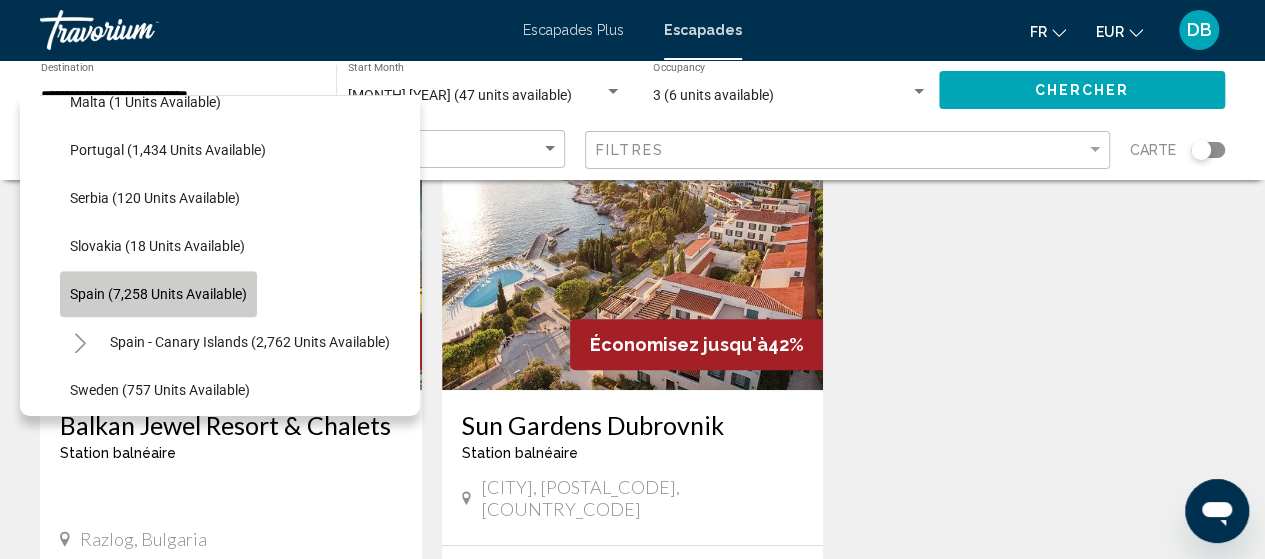 click on "Spain (7,258 units available)" 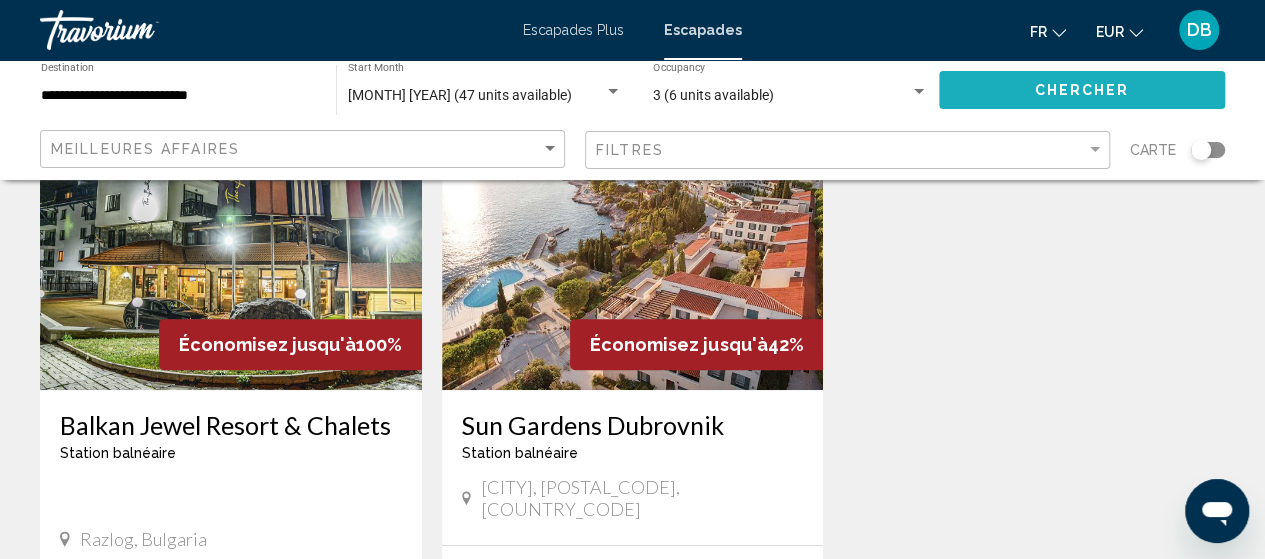 click on "Chercher" 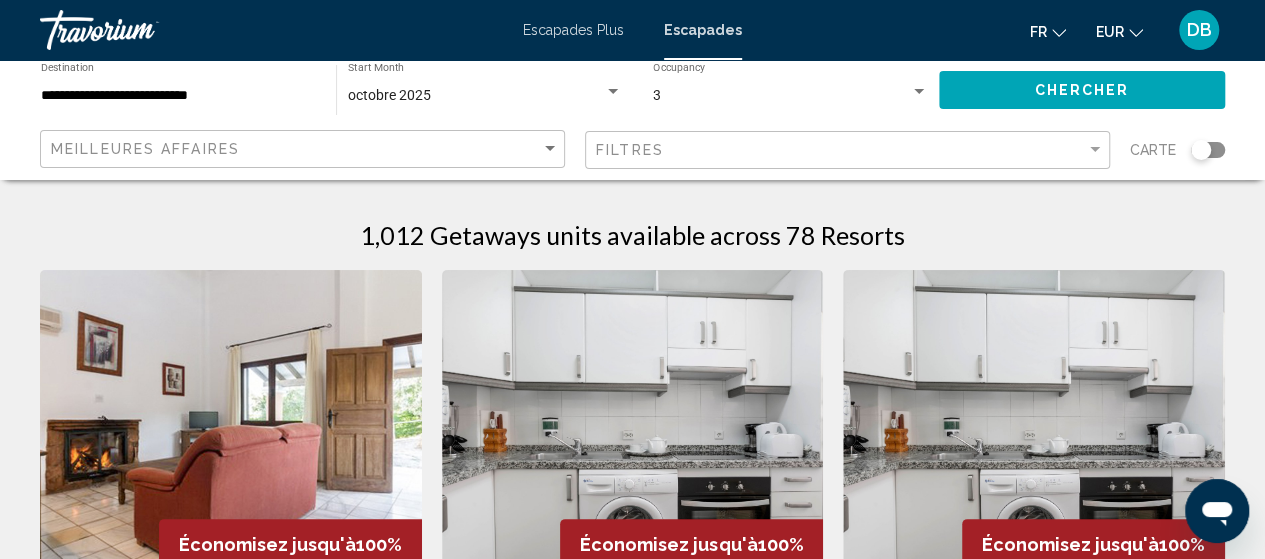 type 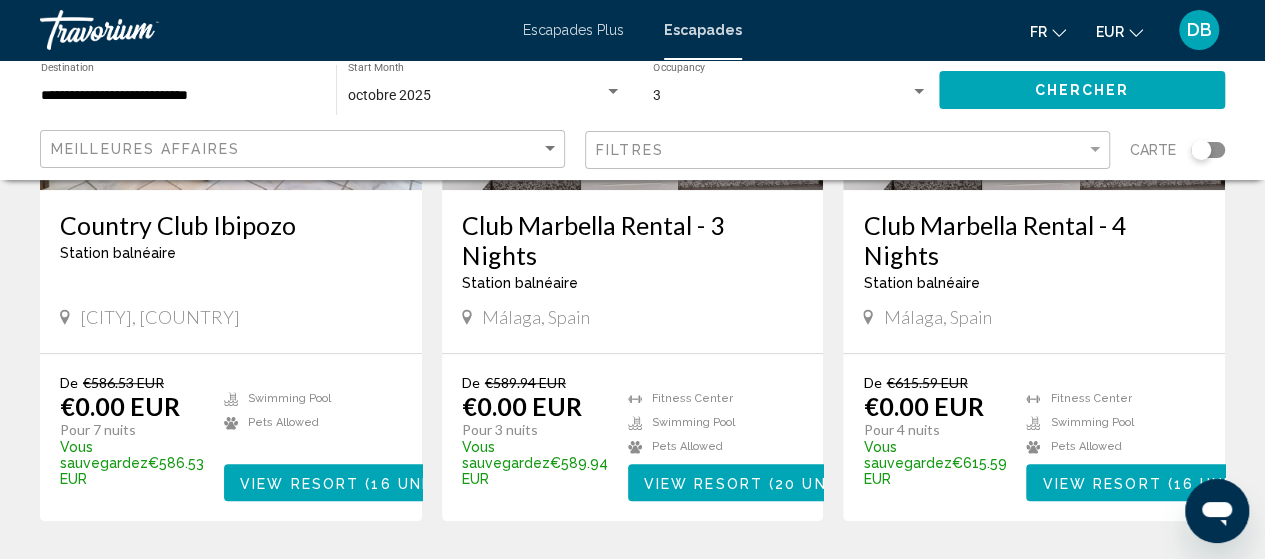 scroll, scrollTop: 360, scrollLeft: 0, axis: vertical 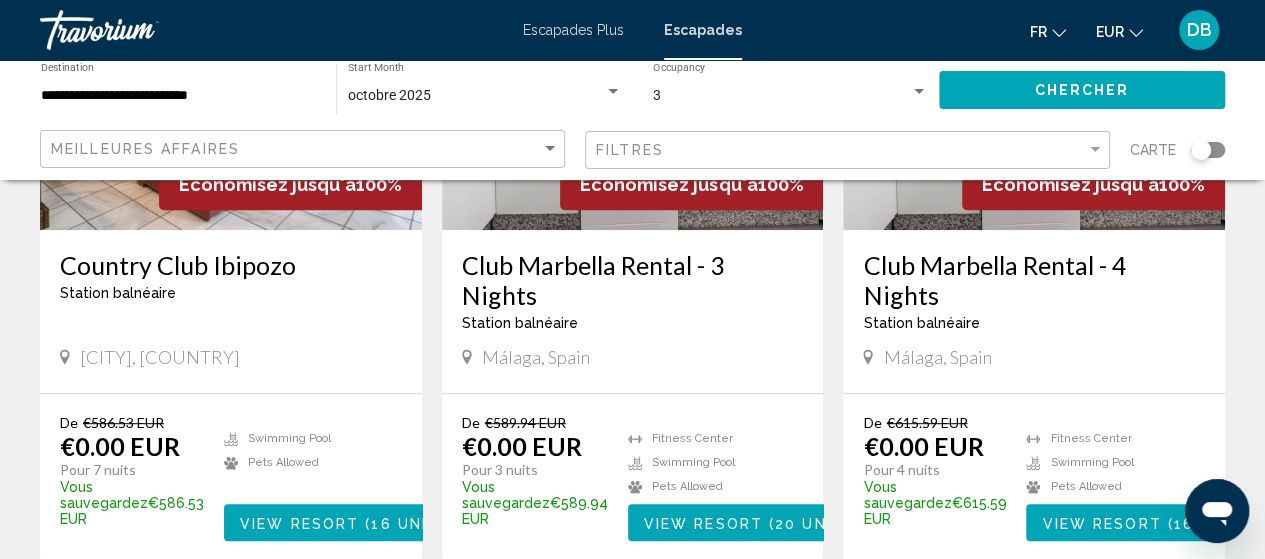 drag, startPoint x: 808, startPoint y: 269, endPoint x: 467, endPoint y: 254, distance: 341.32974 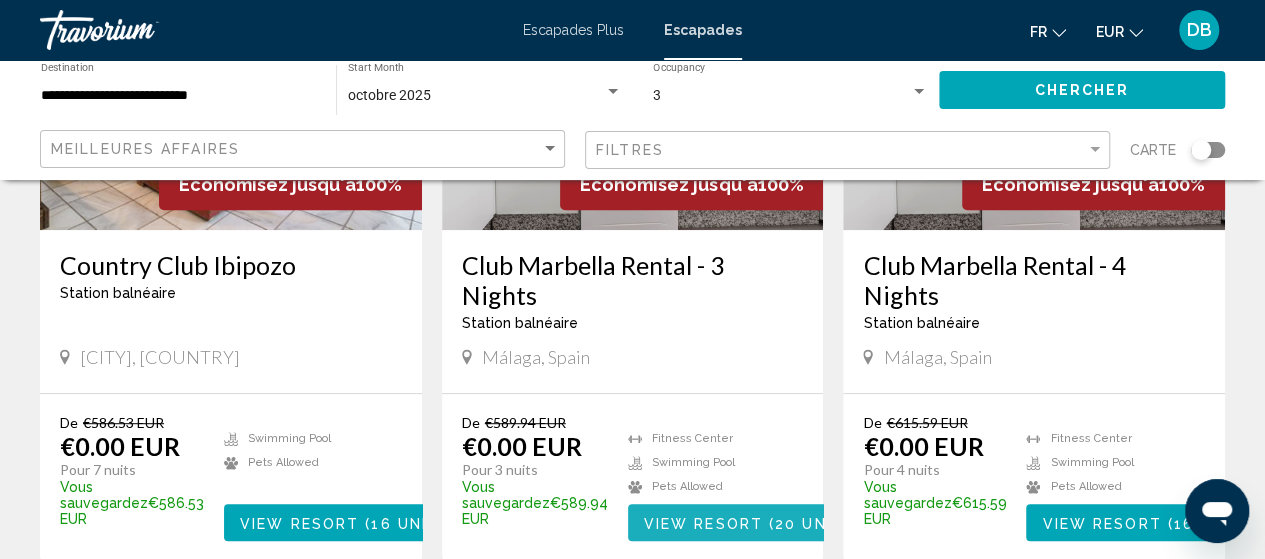 click on "View Resort    ( 20 units )" at bounding box center (752, 522) 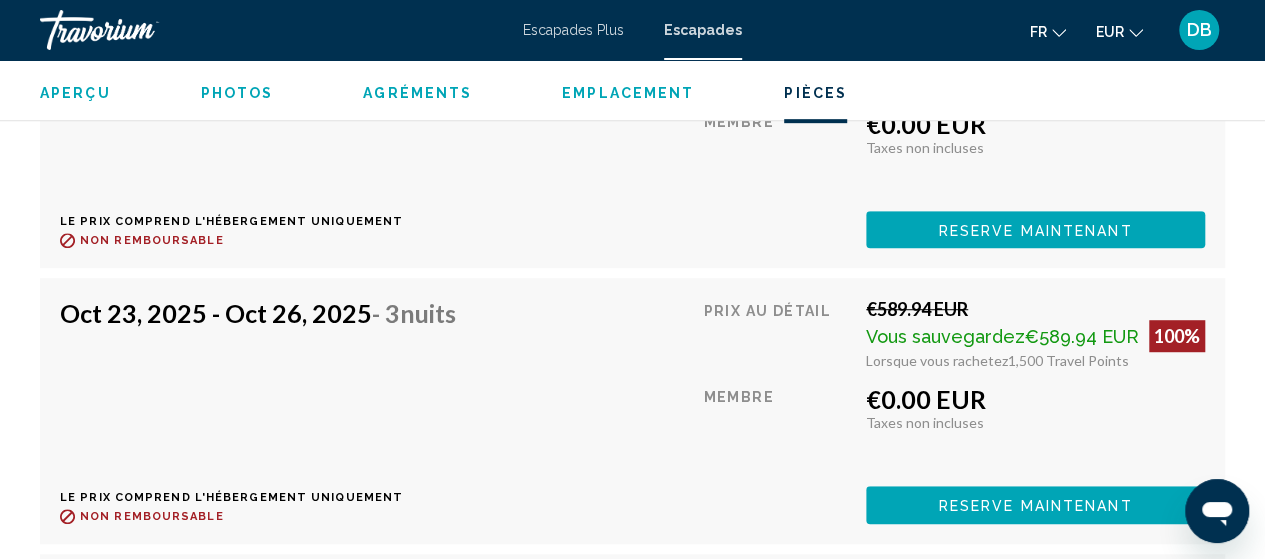 scroll, scrollTop: 4306, scrollLeft: 0, axis: vertical 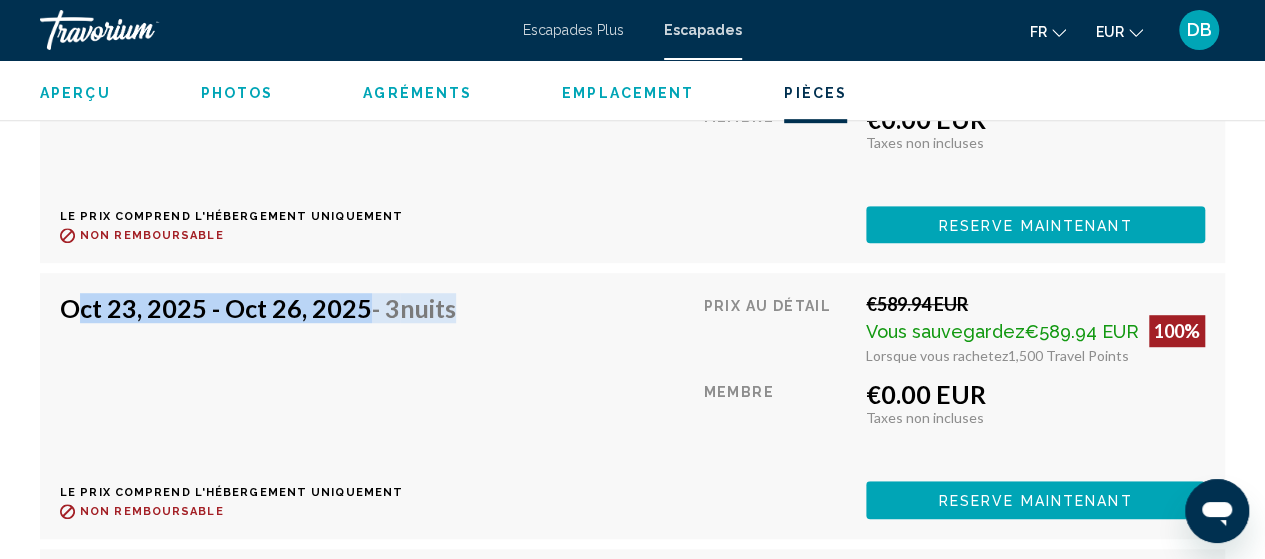 drag, startPoint x: 476, startPoint y: 288, endPoint x: 69, endPoint y: 267, distance: 407.5414 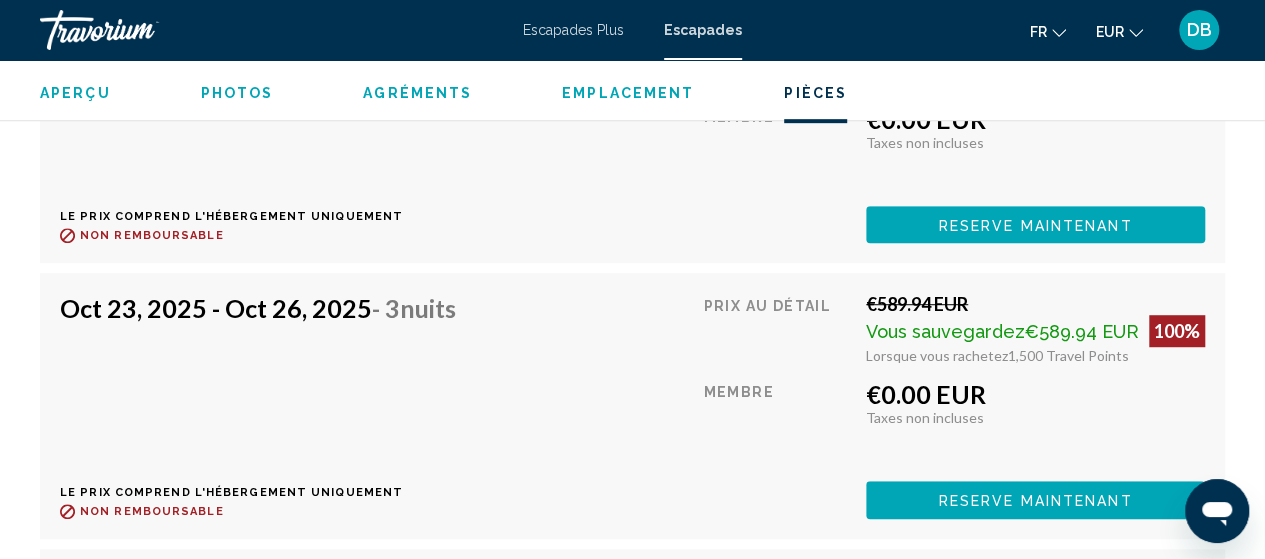 click on "[MONTH] [DAY], [YEAR] - [MONTH] [DAY], [YEAR]  - 3  nuits Le prix comprend l'hébergement uniquement
Remboursable jusqu'à :
Non remboursable" at bounding box center [265, 405] 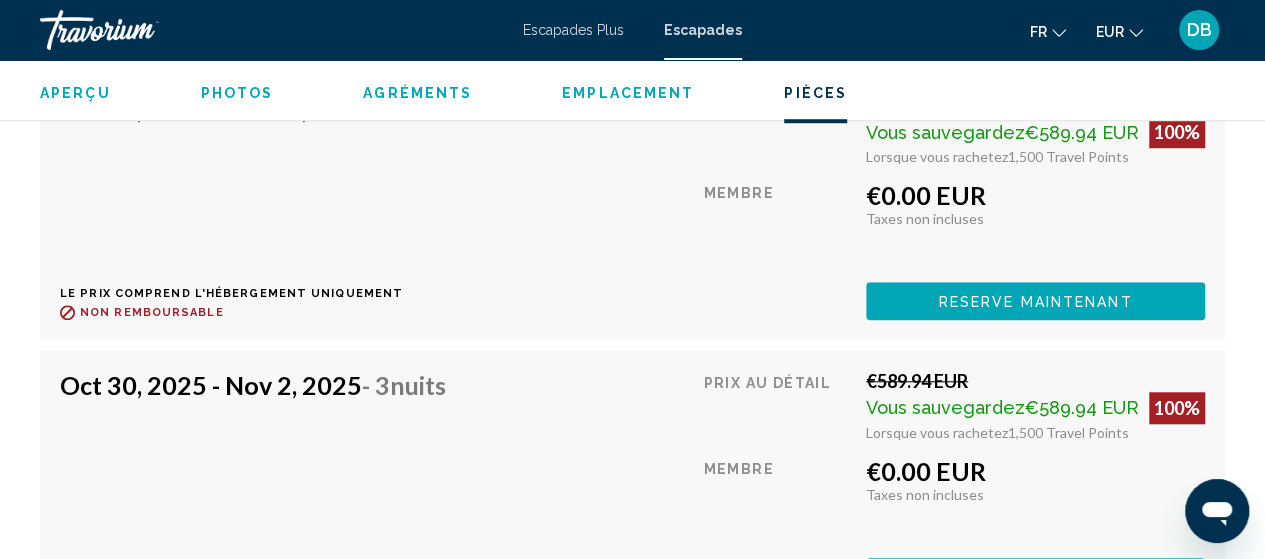 scroll, scrollTop: 4586, scrollLeft: 0, axis: vertical 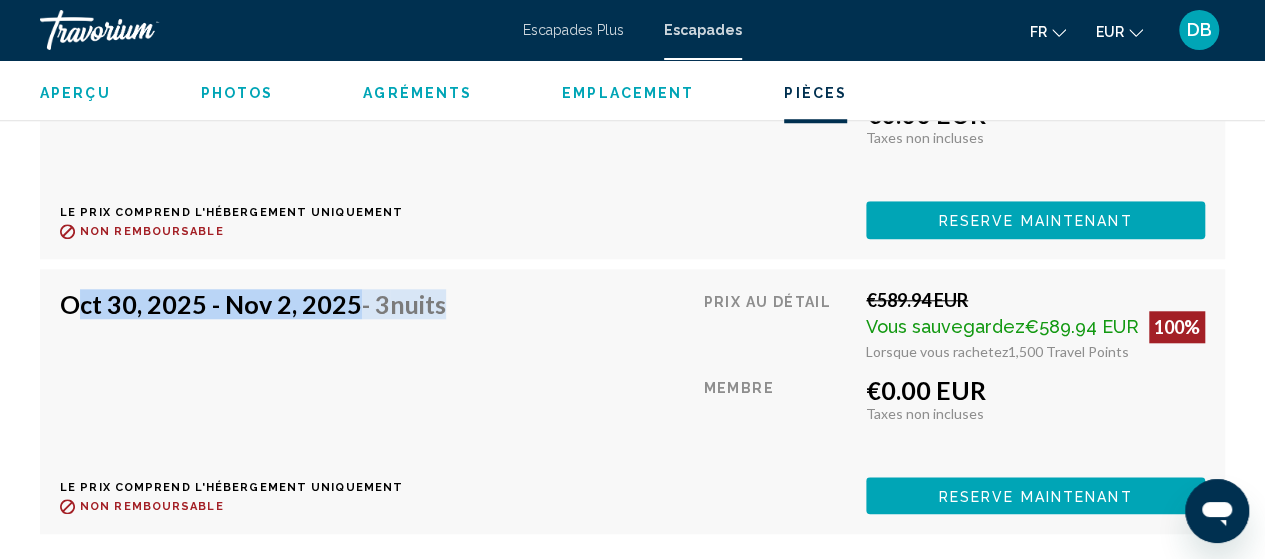 drag, startPoint x: 467, startPoint y: 269, endPoint x: 60, endPoint y: 284, distance: 407.2763 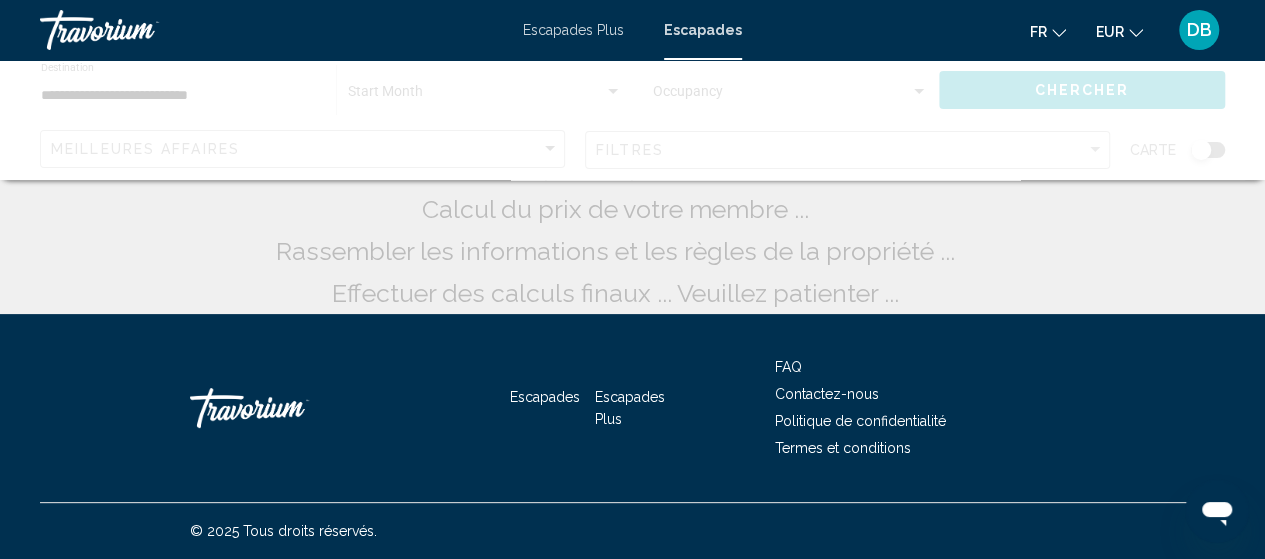scroll, scrollTop: 0, scrollLeft: 0, axis: both 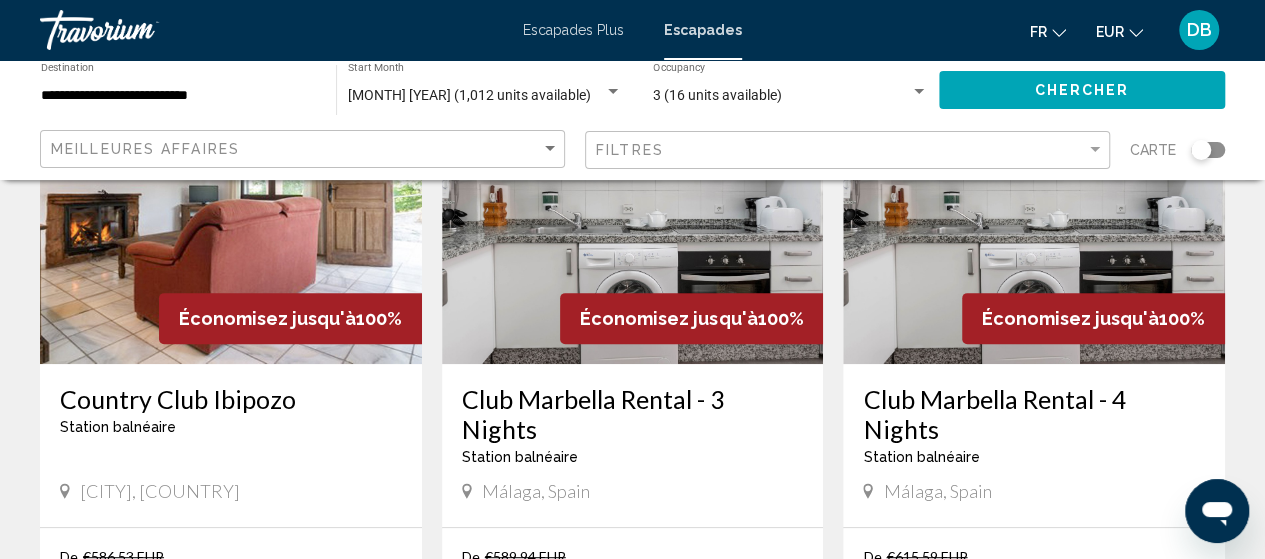 click on "Club Marbella Rental - 4 Nights" at bounding box center (1034, 414) 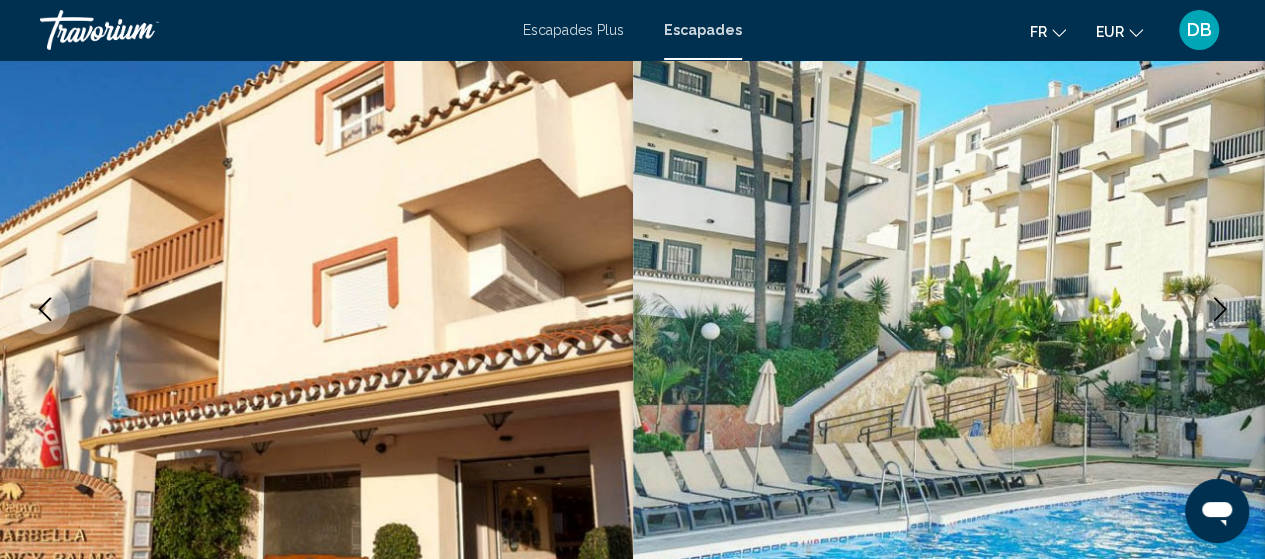 scroll, scrollTop: 255, scrollLeft: 0, axis: vertical 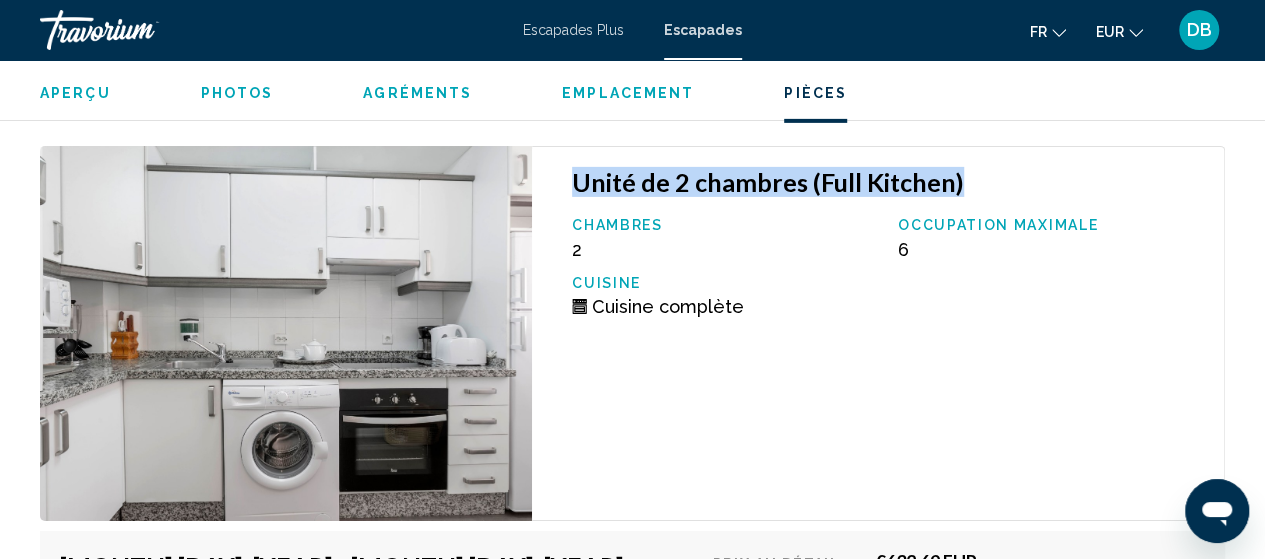 drag, startPoint x: 1000, startPoint y: 159, endPoint x: 574, endPoint y: 174, distance: 426.264 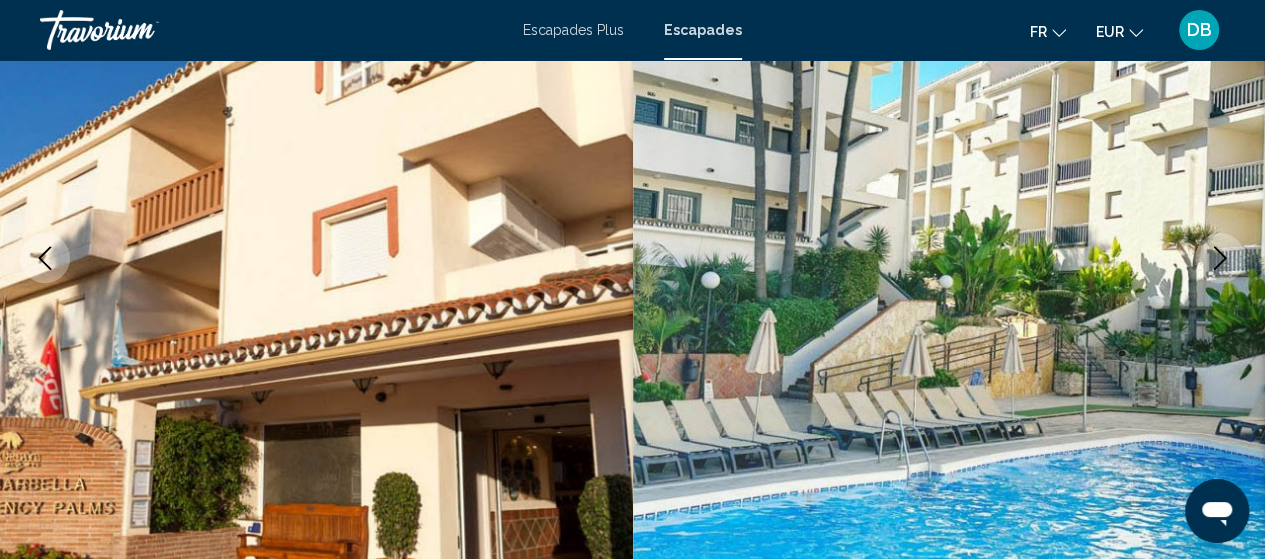 scroll, scrollTop: 0, scrollLeft: 0, axis: both 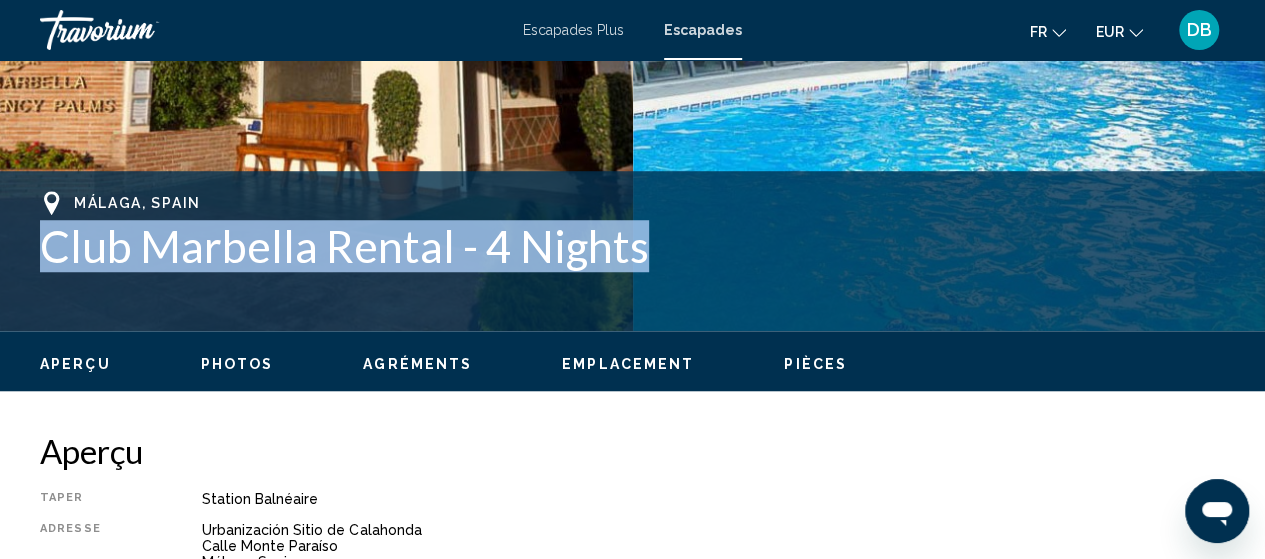 drag, startPoint x: 647, startPoint y: 255, endPoint x: 30, endPoint y: 255, distance: 617 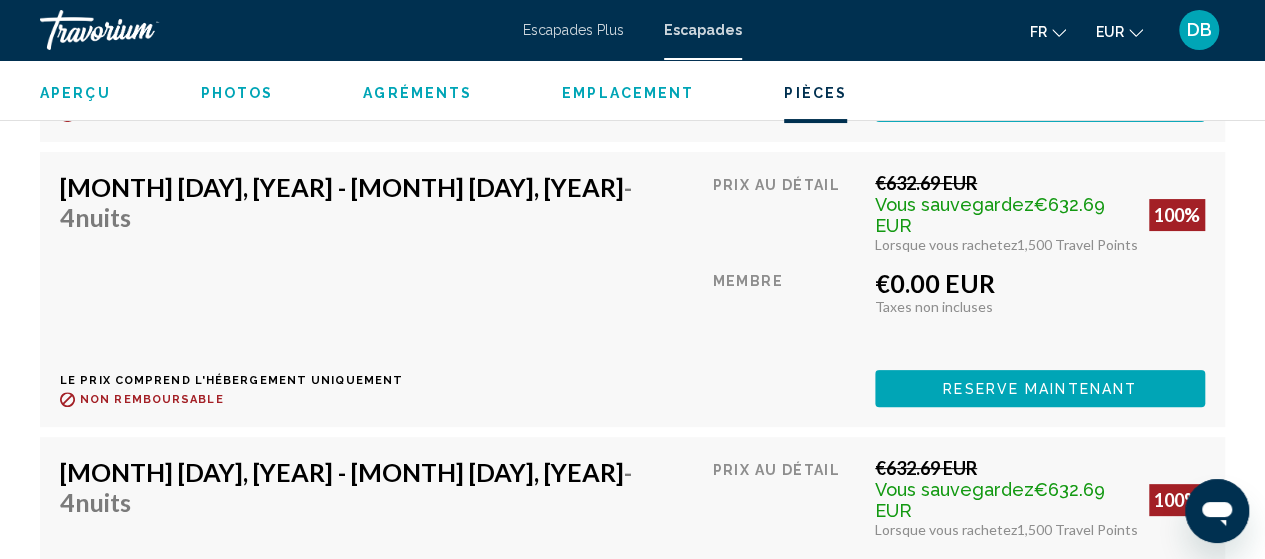 scroll, scrollTop: 4050, scrollLeft: 0, axis: vertical 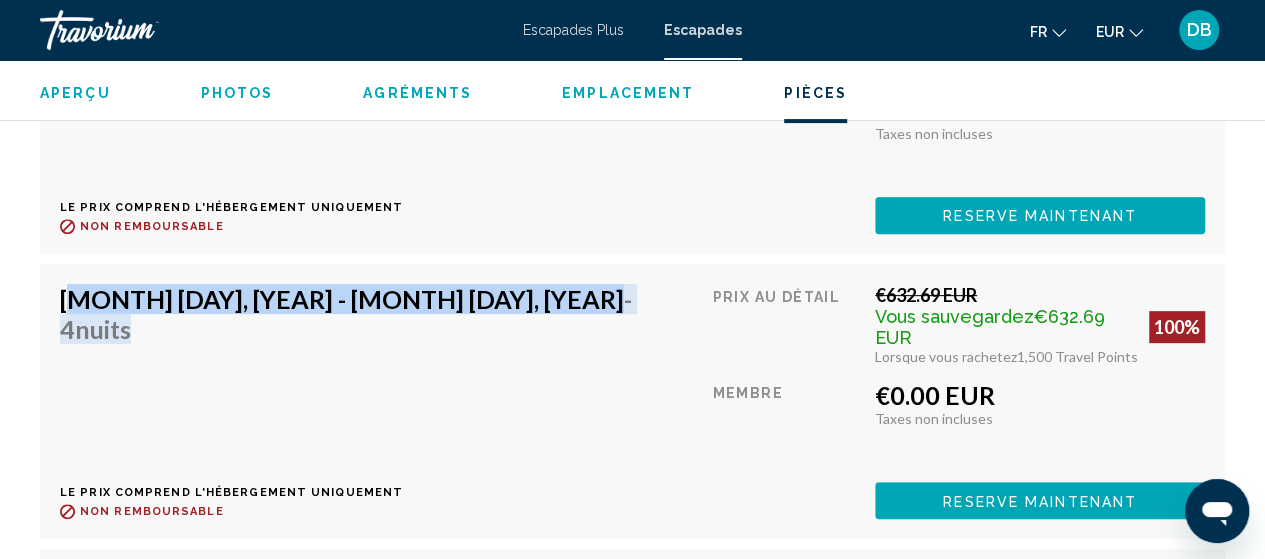 drag, startPoint x: 476, startPoint y: 261, endPoint x: 64, endPoint y: 273, distance: 412.1747 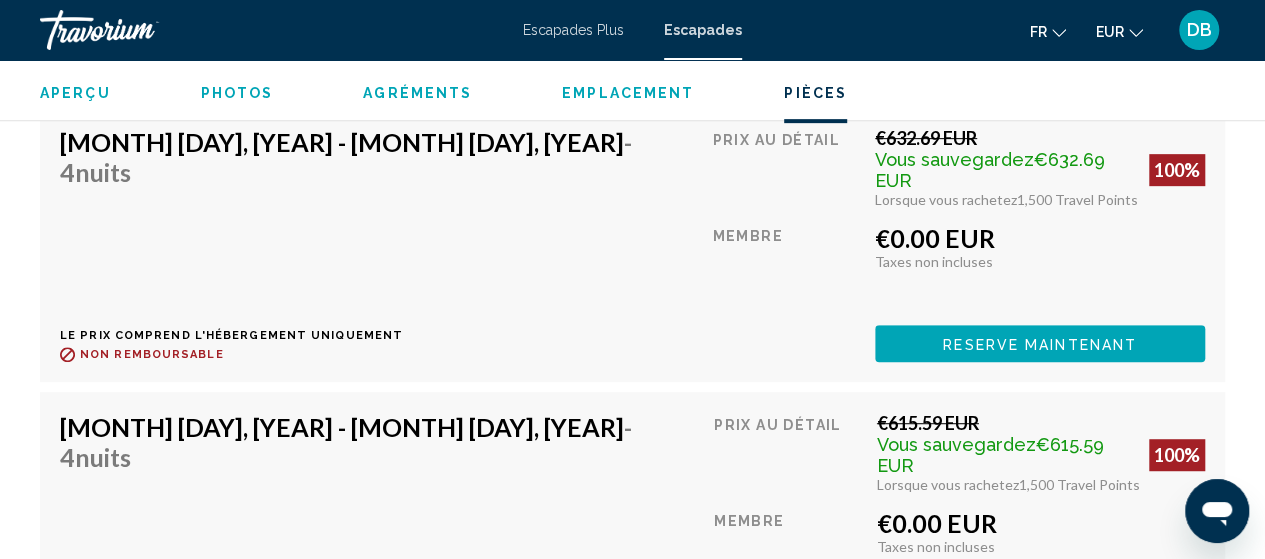 scroll, scrollTop: 4237, scrollLeft: 0, axis: vertical 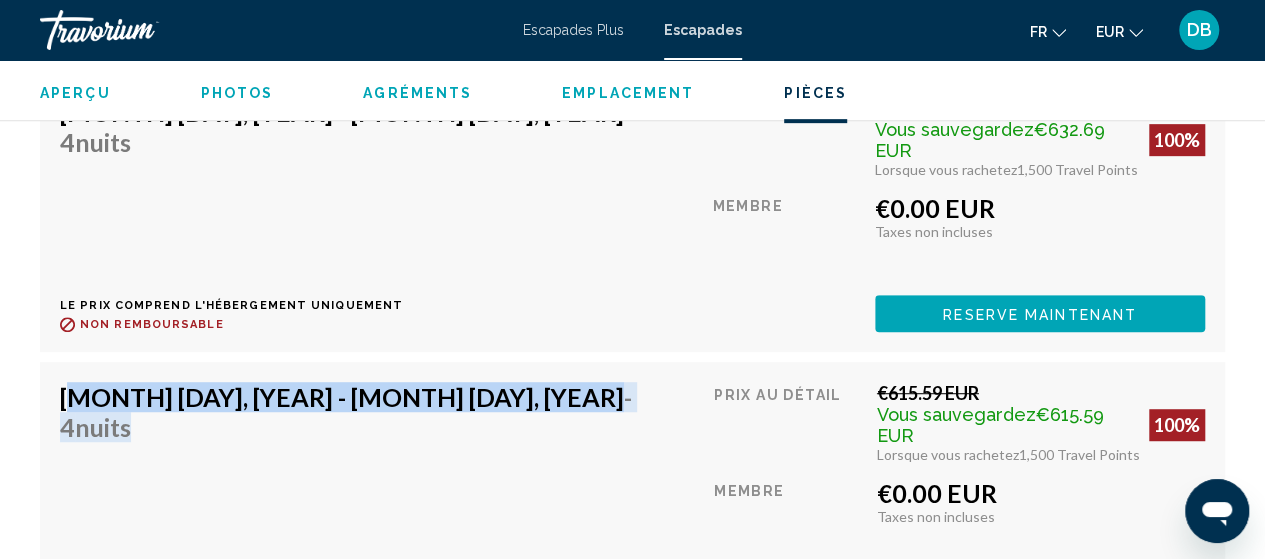 drag, startPoint x: 470, startPoint y: 345, endPoint x: 57, endPoint y: 373, distance: 413.94806 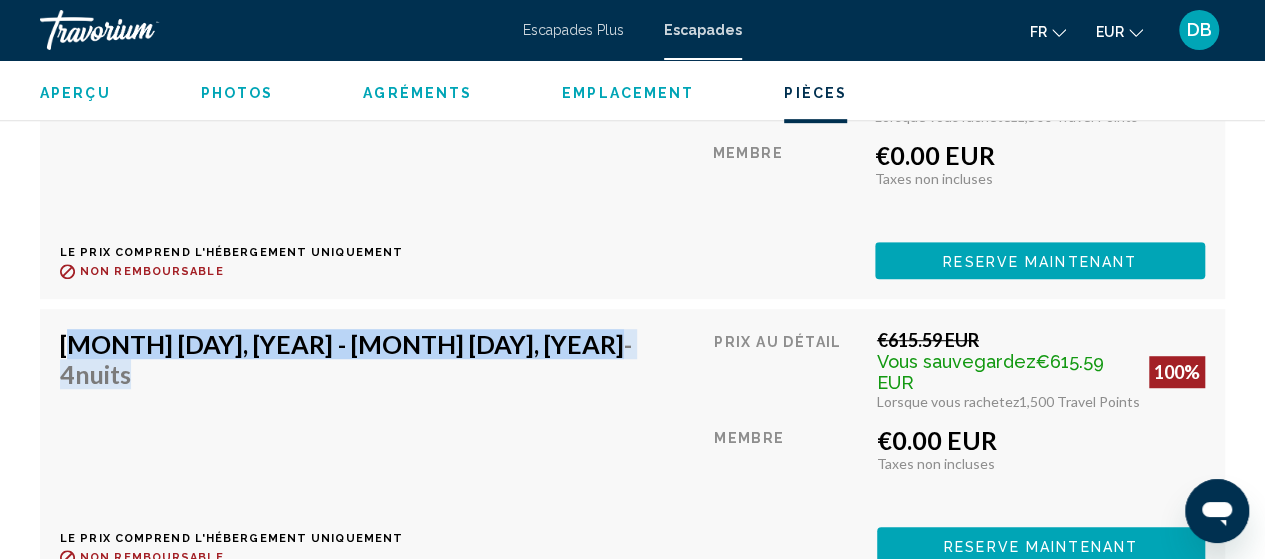 scroll, scrollTop: 4463, scrollLeft: 0, axis: vertical 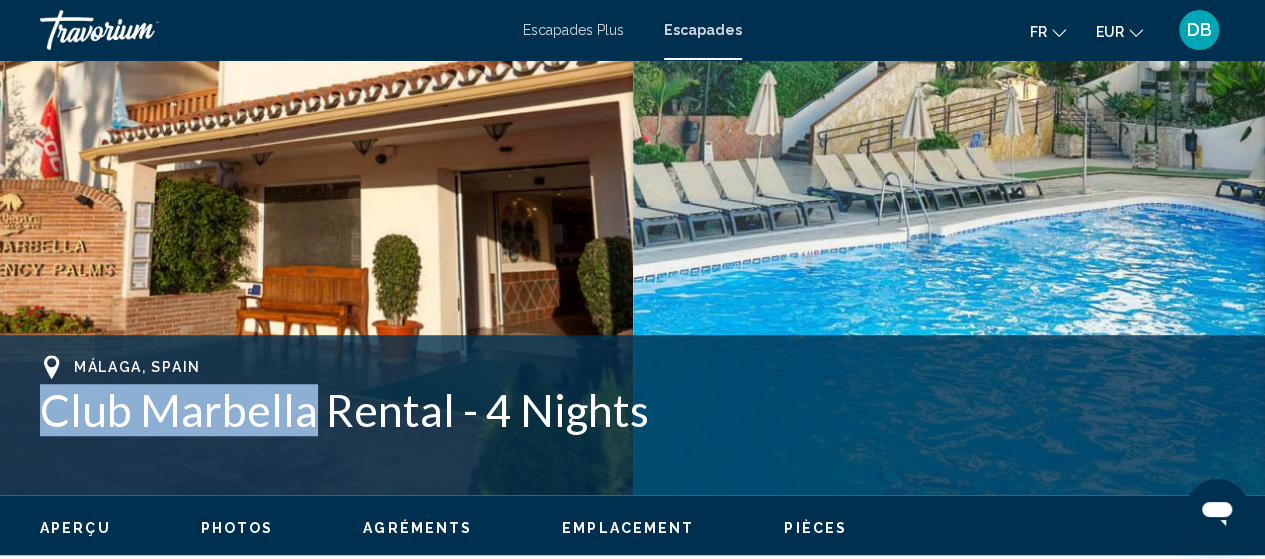 drag, startPoint x: 314, startPoint y: 417, endPoint x: 44, endPoint y: 390, distance: 271.34665 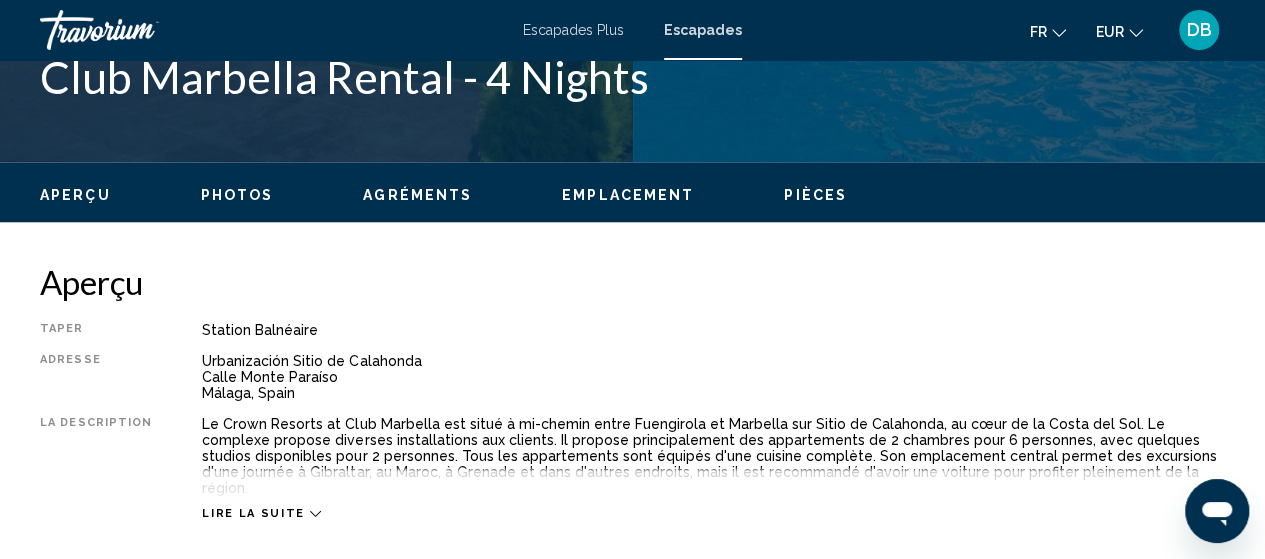 scroll, scrollTop: 861, scrollLeft: 0, axis: vertical 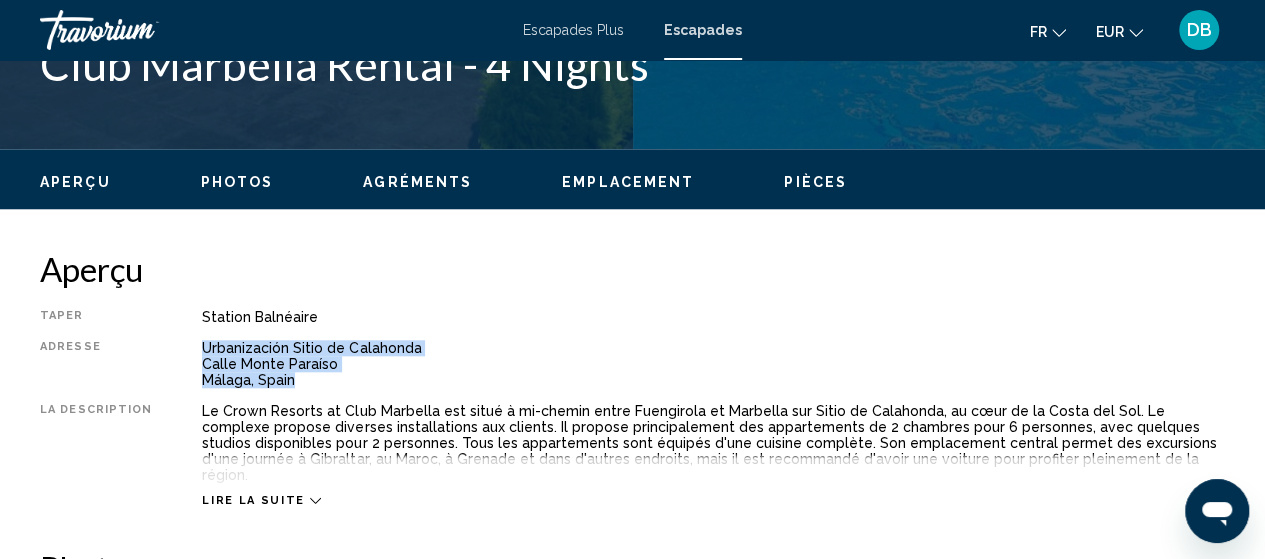 drag, startPoint x: 292, startPoint y: 379, endPoint x: 168, endPoint y: 338, distance: 130.60245 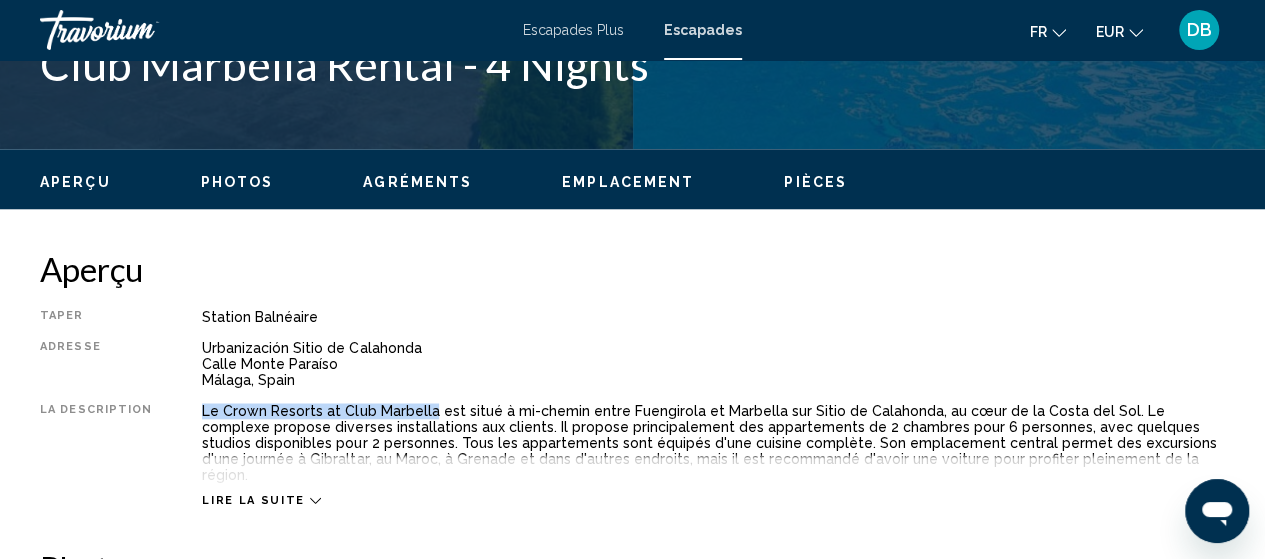 drag, startPoint x: 417, startPoint y: 411, endPoint x: 193, endPoint y: 409, distance: 224.00893 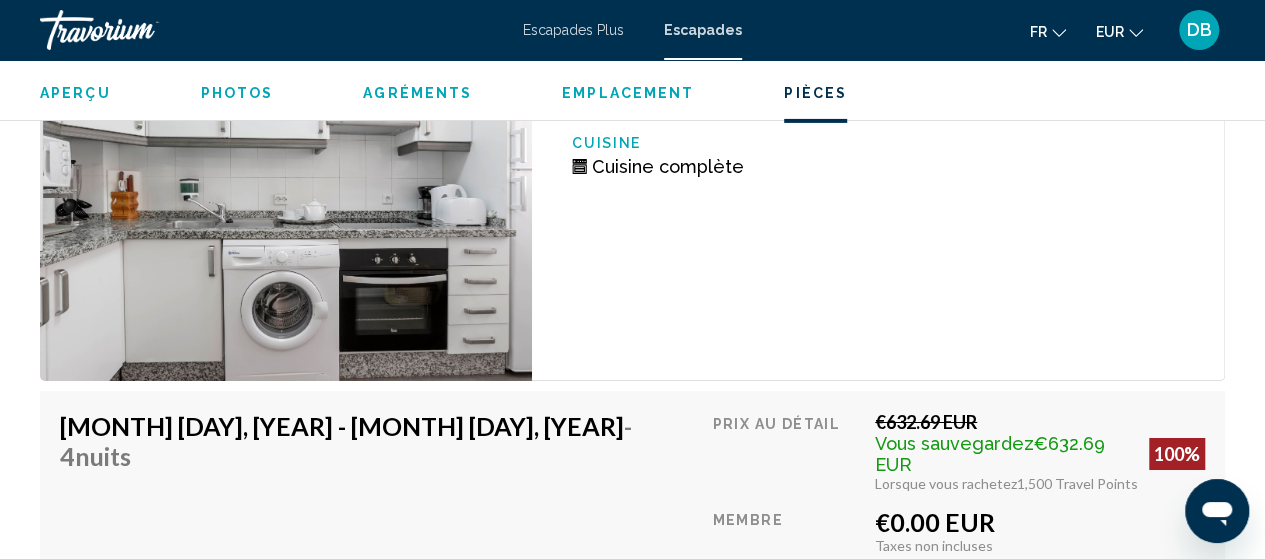 scroll, scrollTop: 3445, scrollLeft: 0, axis: vertical 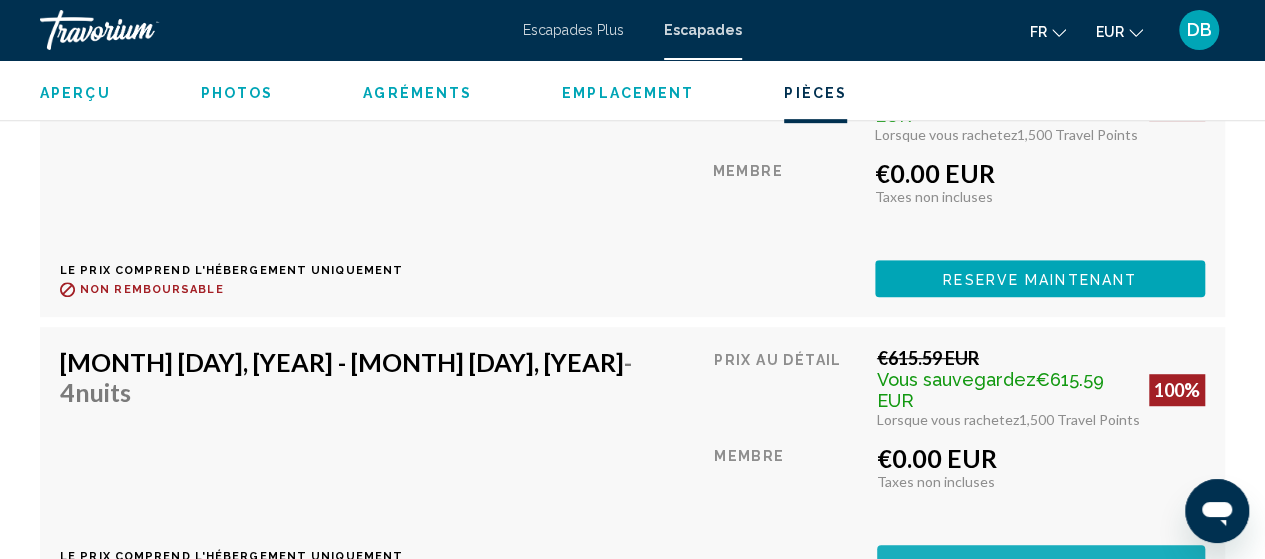 click on "Reserve maintenant" at bounding box center [1041, 565] 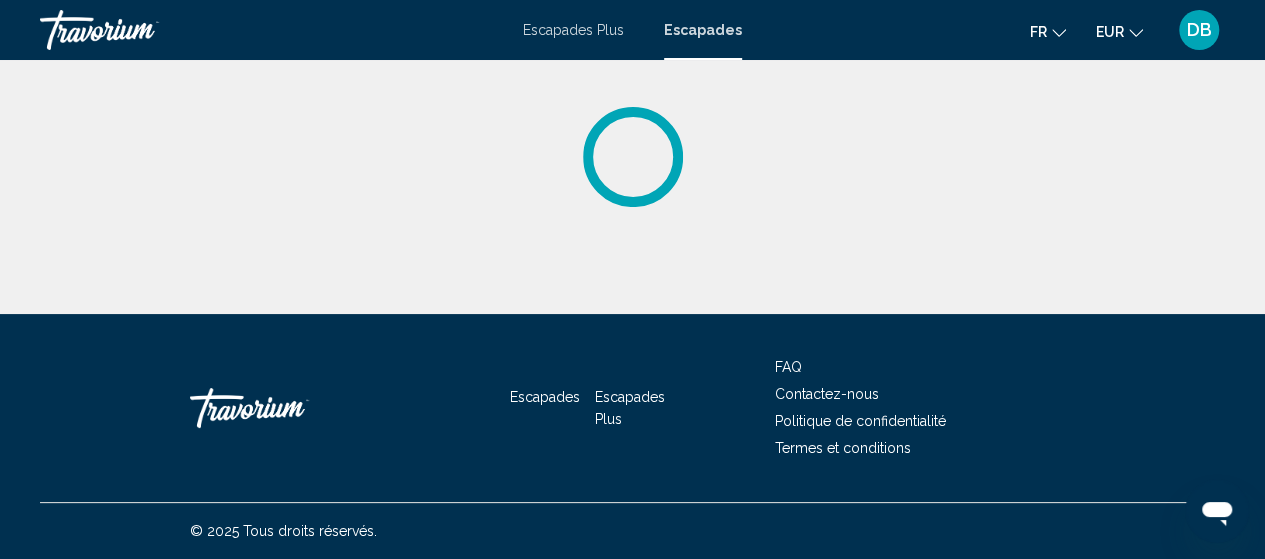 scroll, scrollTop: 0, scrollLeft: 0, axis: both 